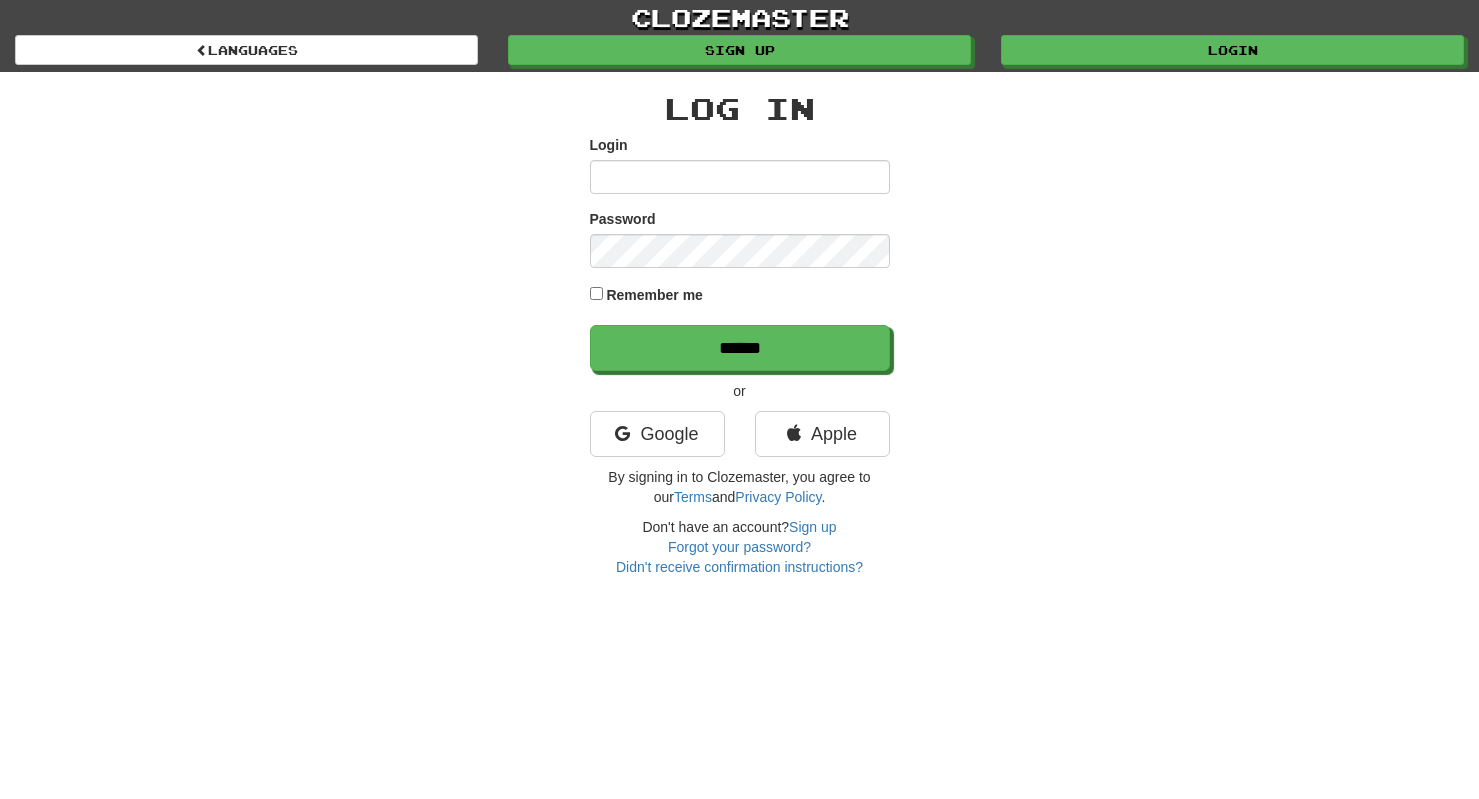 scroll, scrollTop: 0, scrollLeft: 0, axis: both 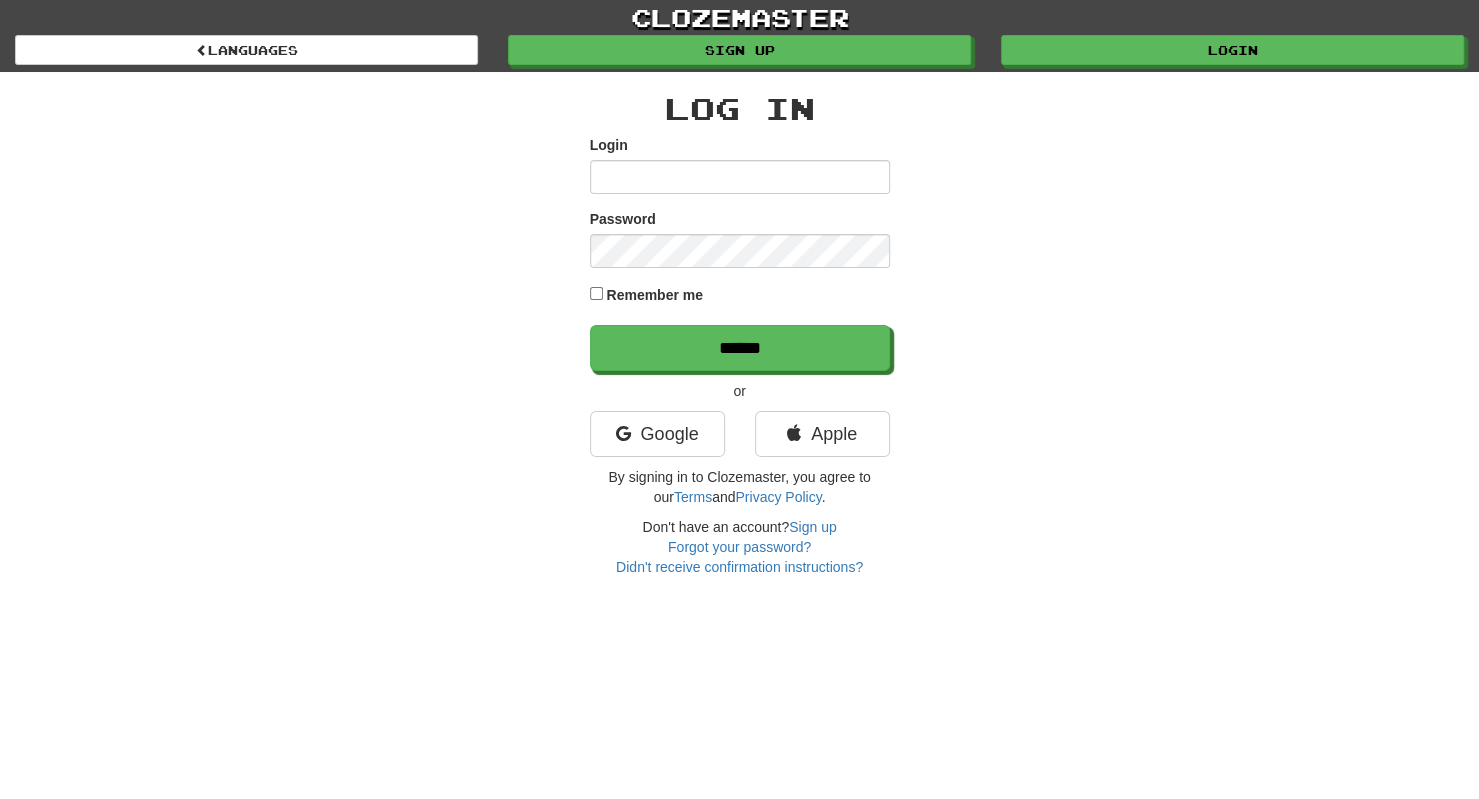 click on "Login" at bounding box center (740, 177) 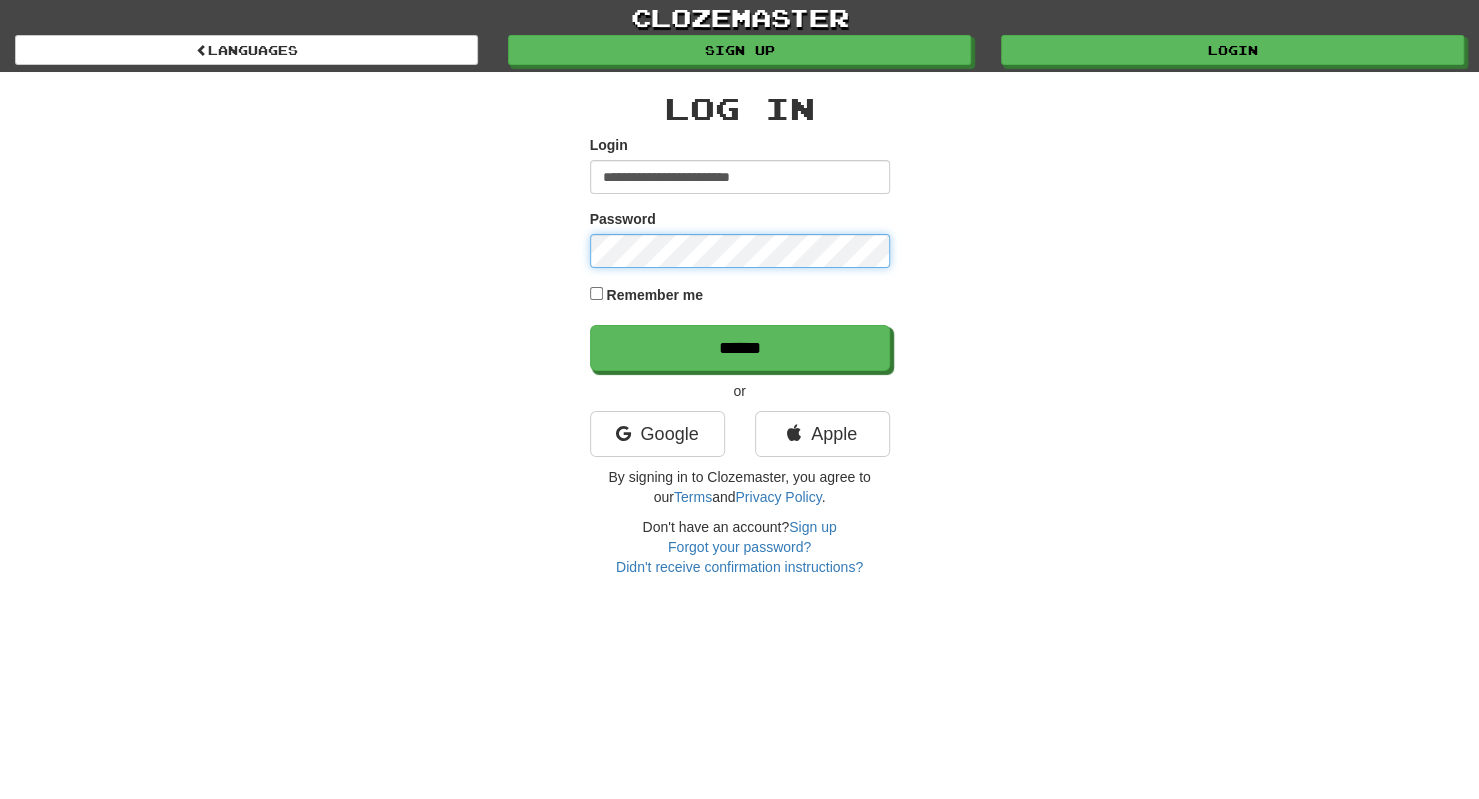 click on "******" at bounding box center (740, 348) 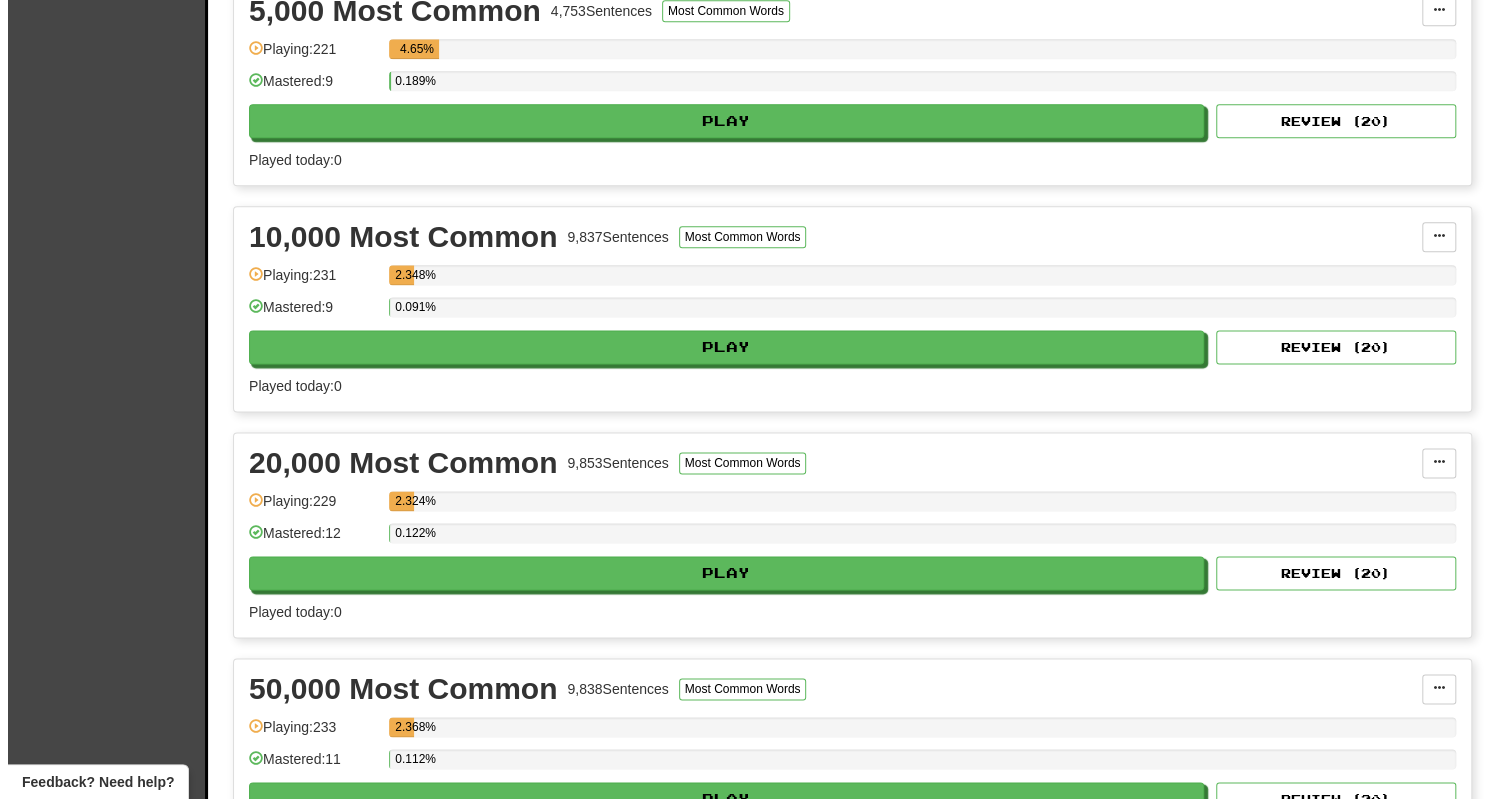 scroll, scrollTop: 1382, scrollLeft: 0, axis: vertical 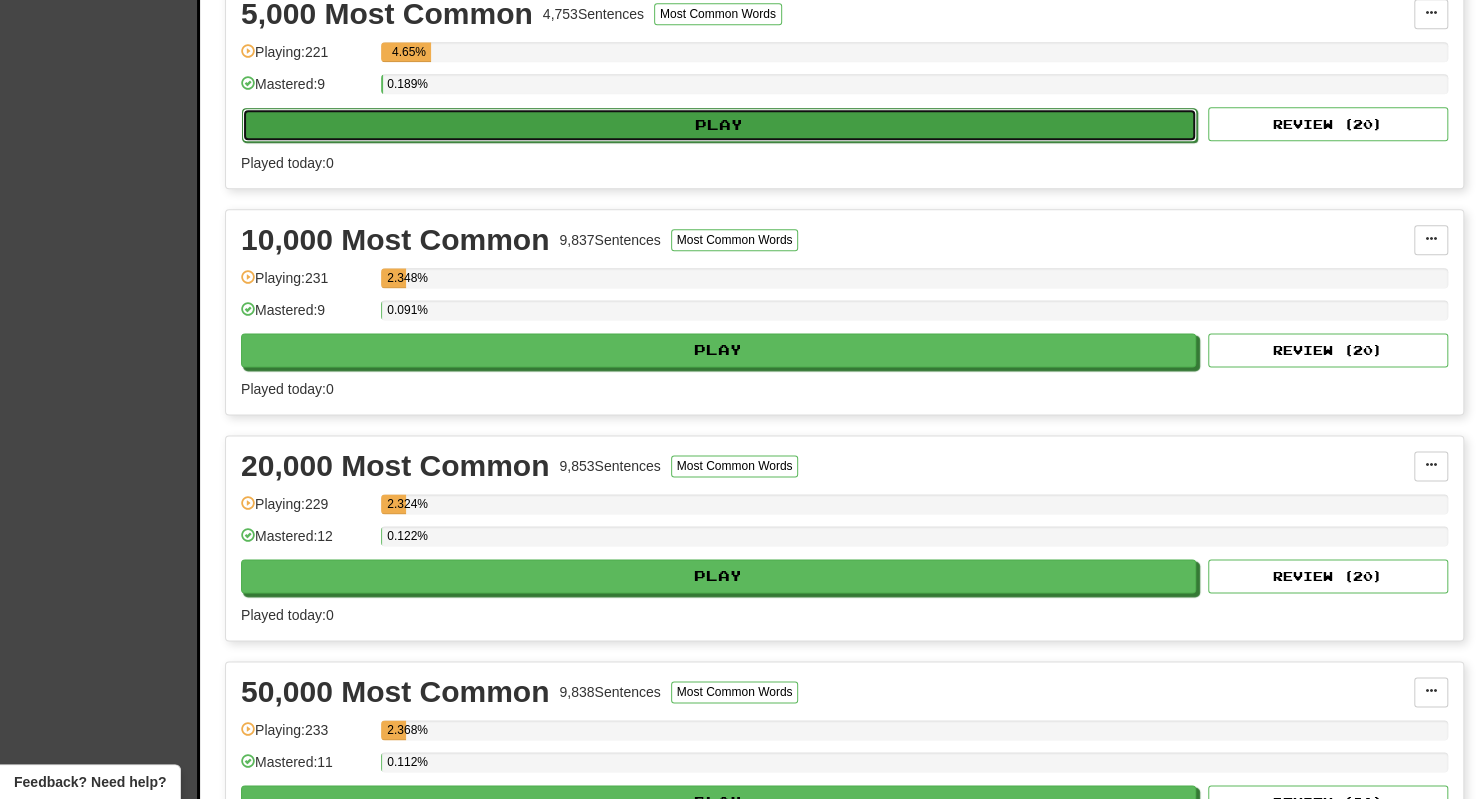 click on "Play" at bounding box center [719, 125] 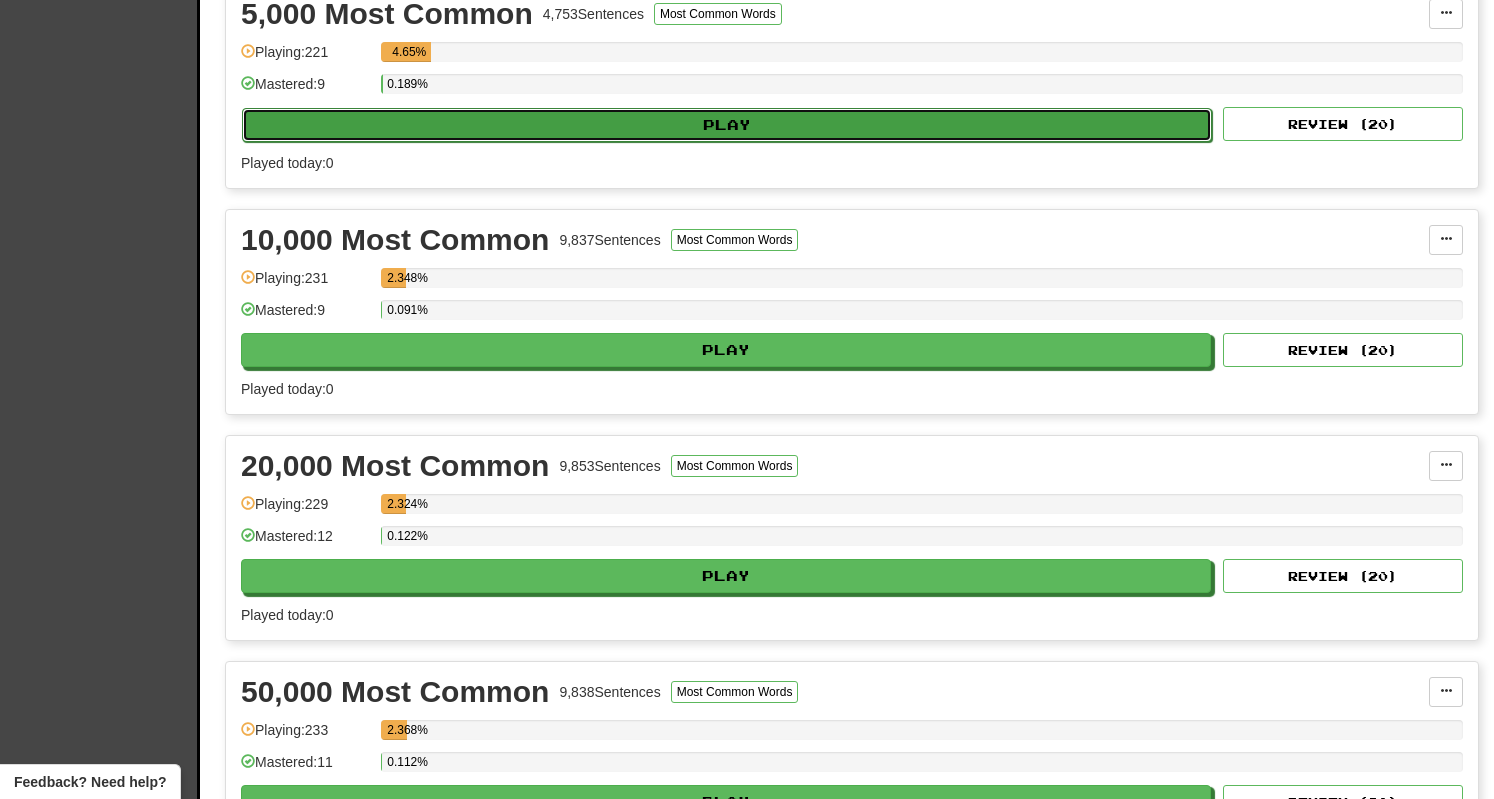 select on "**" 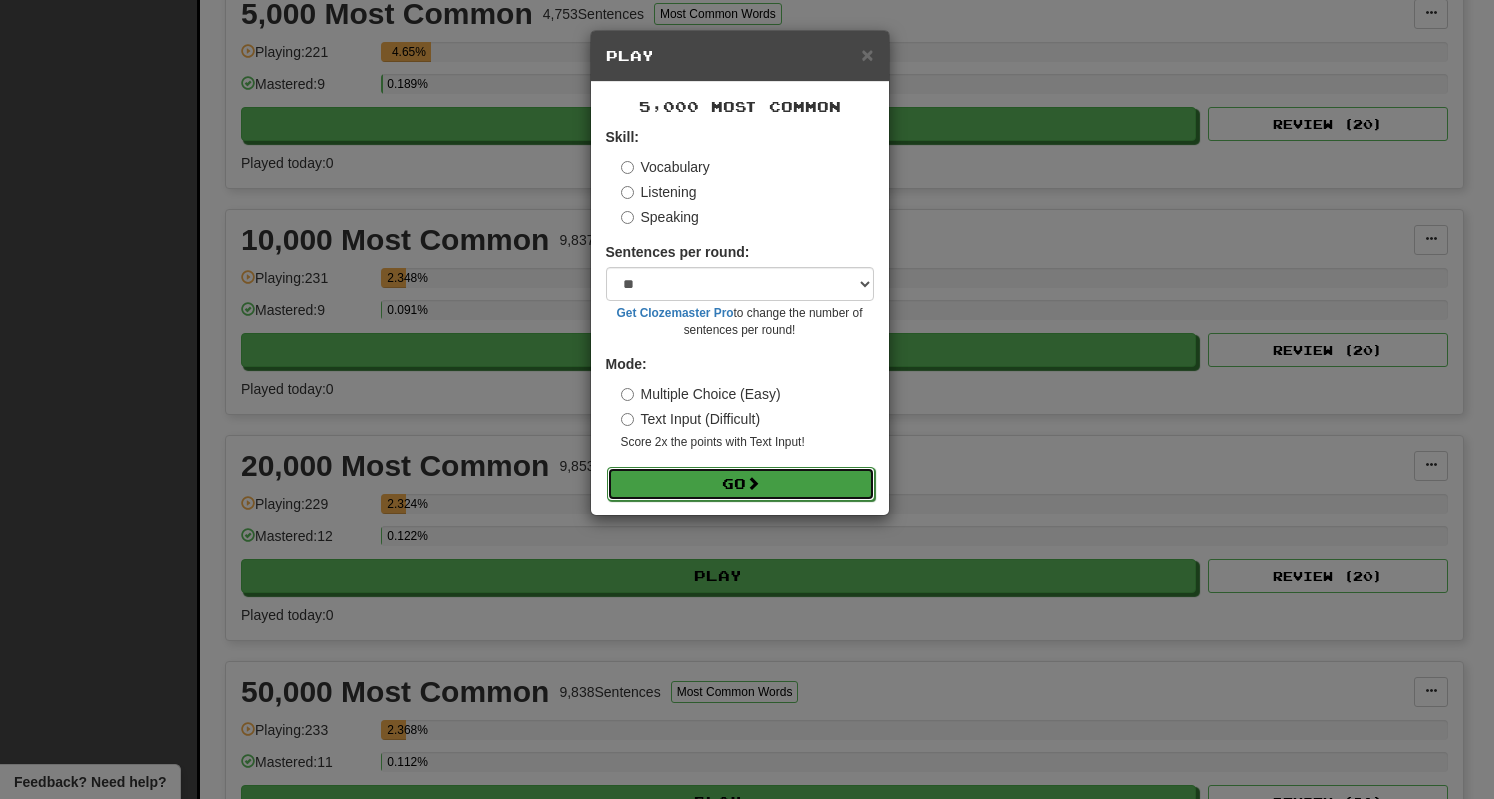 click on "Go" at bounding box center (741, 484) 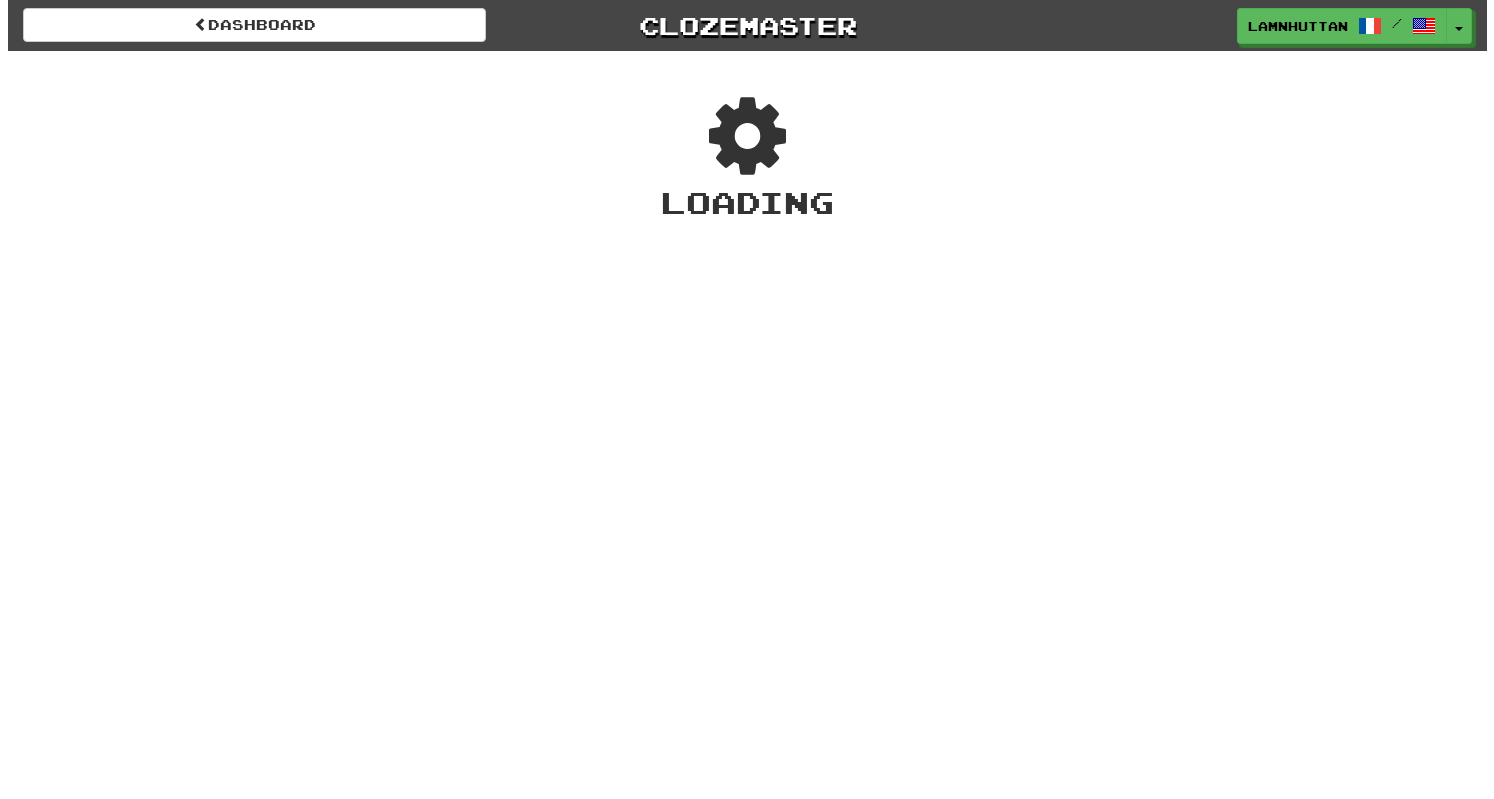 scroll, scrollTop: 0, scrollLeft: 0, axis: both 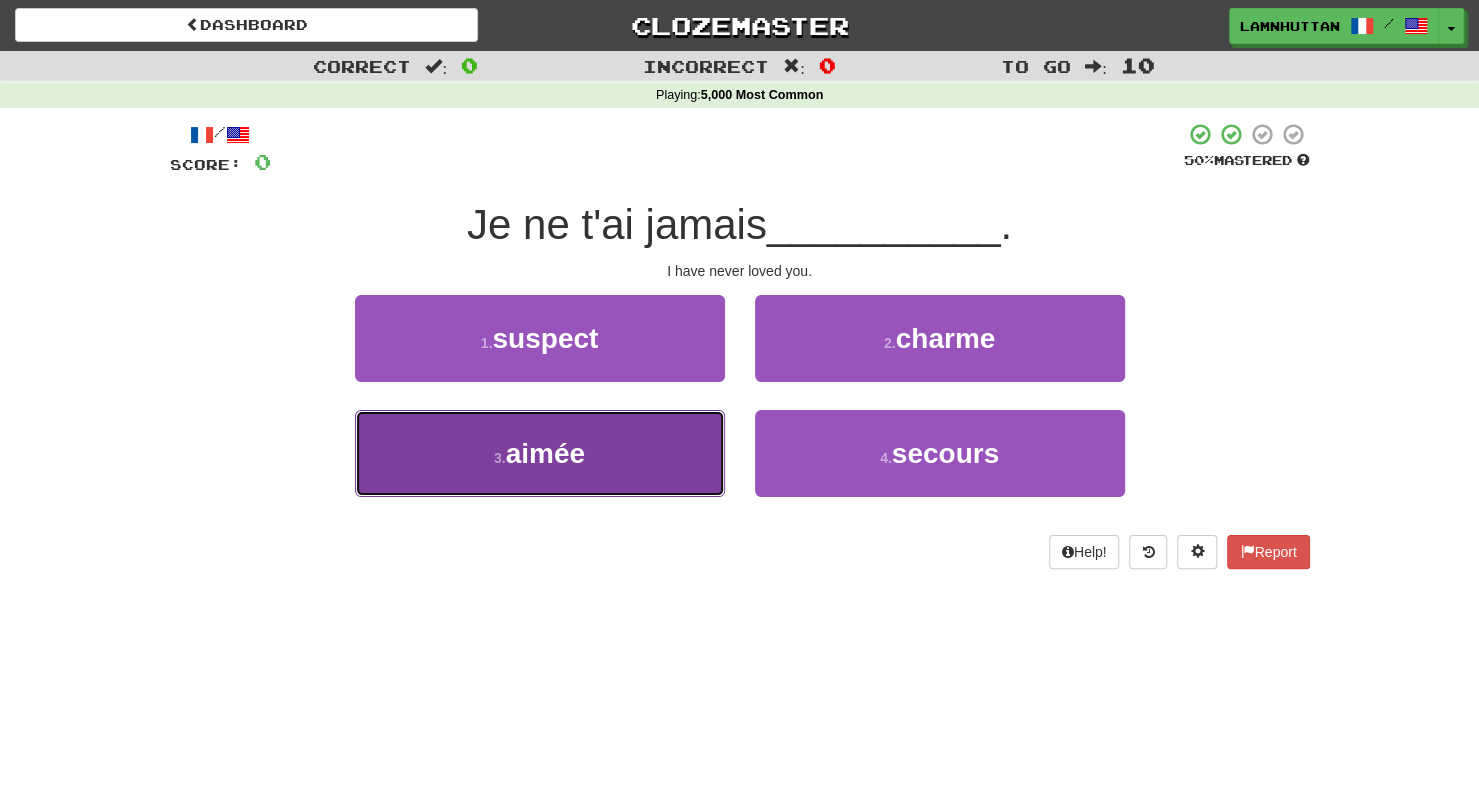 click on "3 .  aimée" at bounding box center (540, 453) 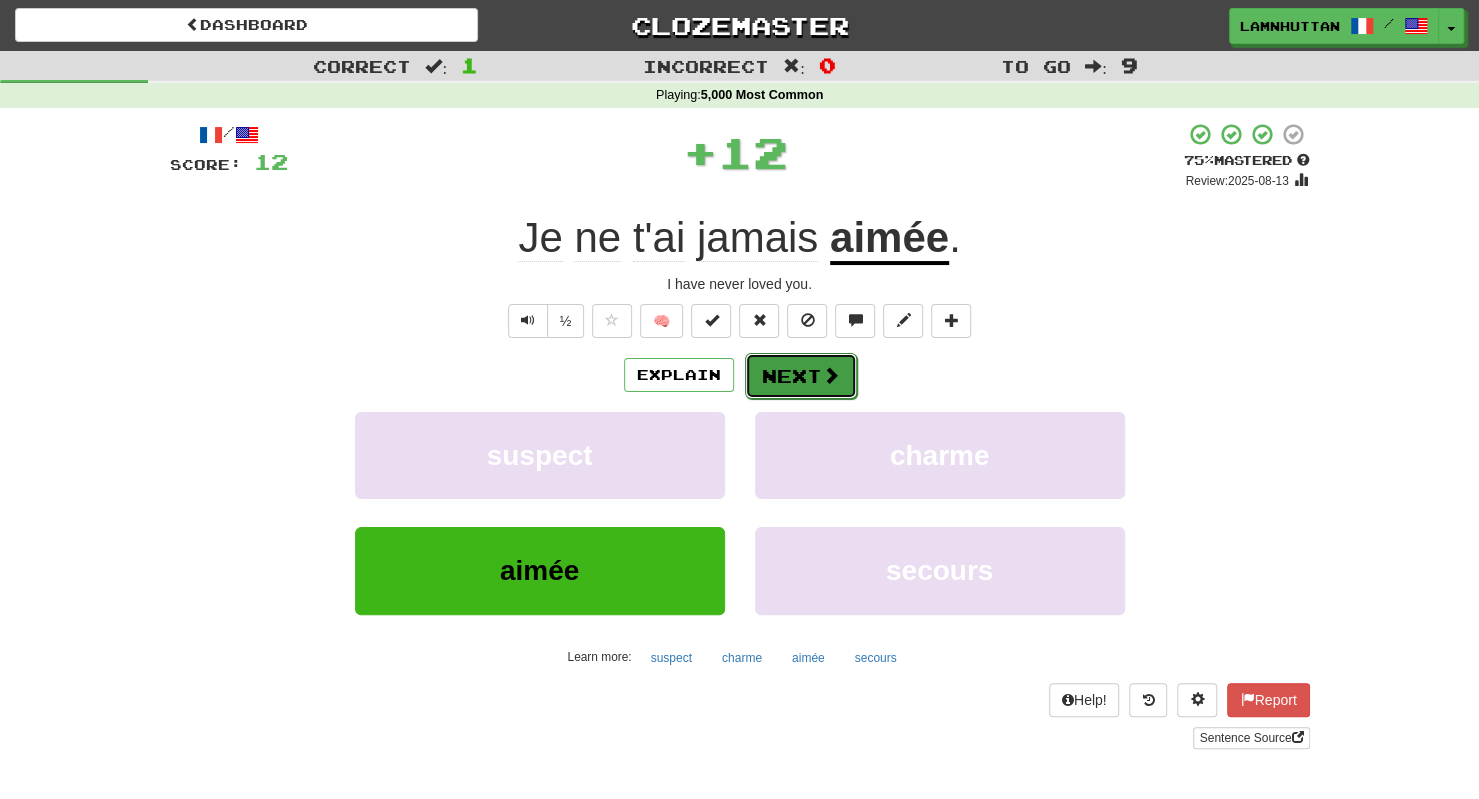 click at bounding box center [831, 375] 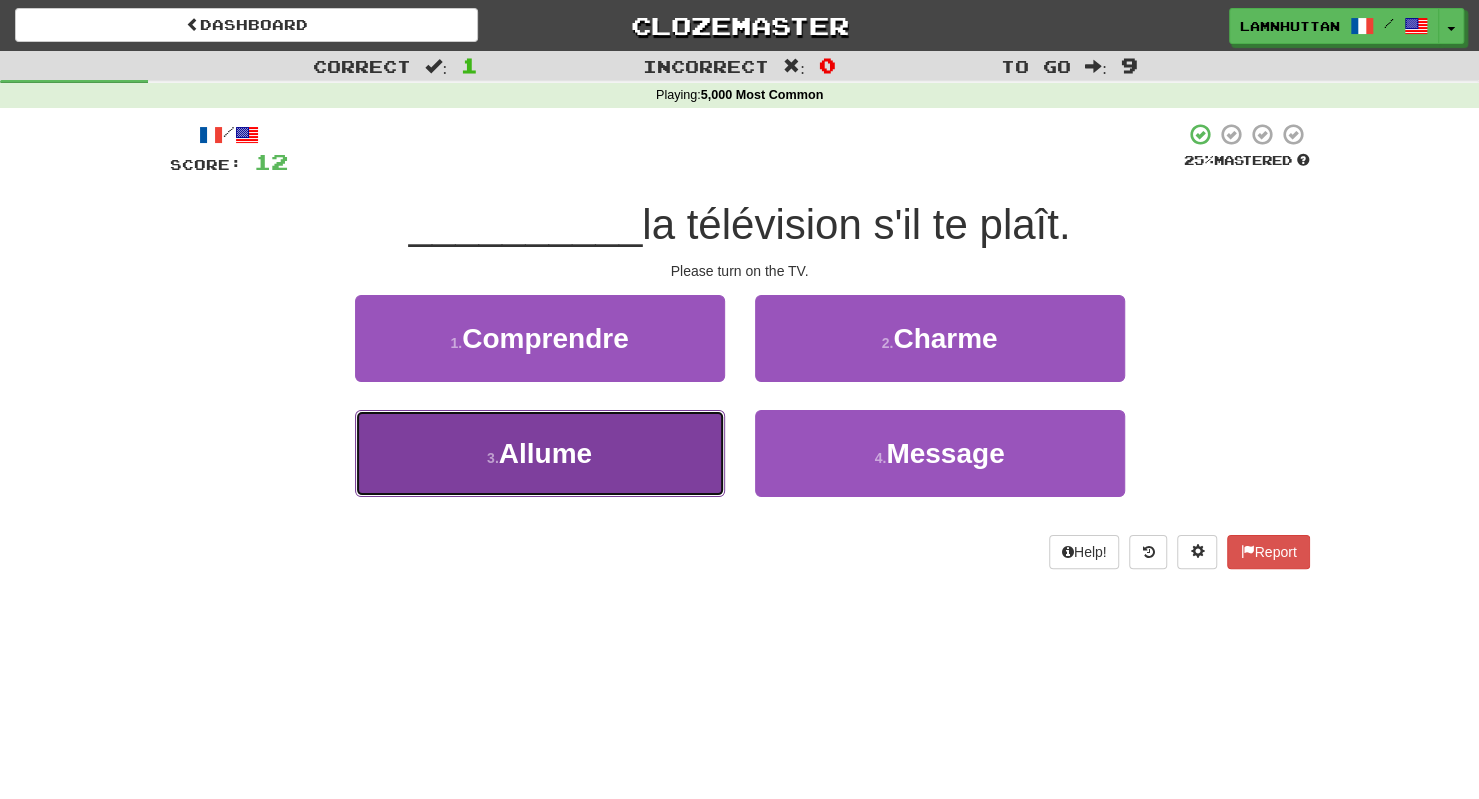 click on "3 .  Allume" at bounding box center (540, 453) 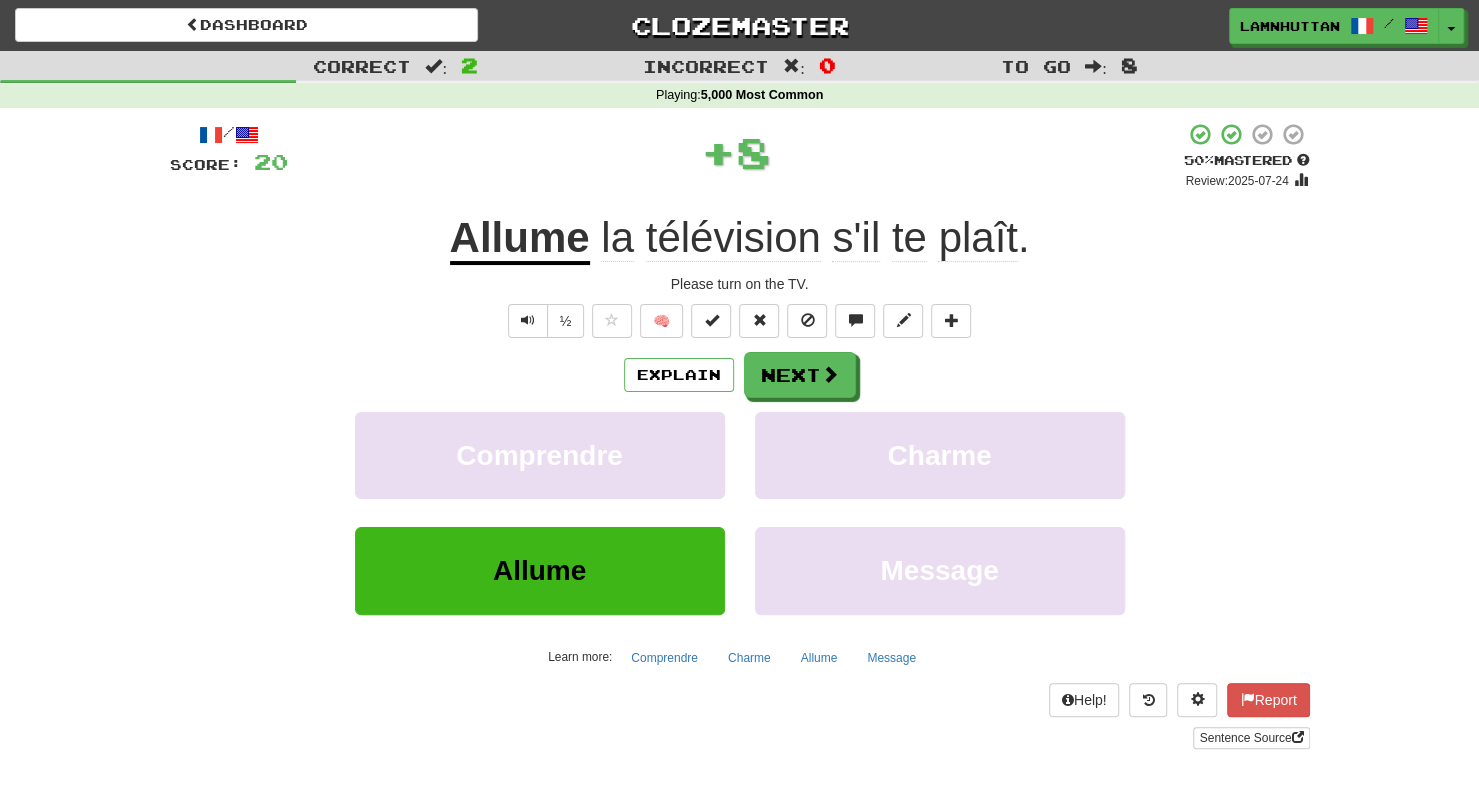click on "Explain Next Comprendre Charme Allume Message Learn more: Comprendre Charme Allume Message" at bounding box center (740, 512) 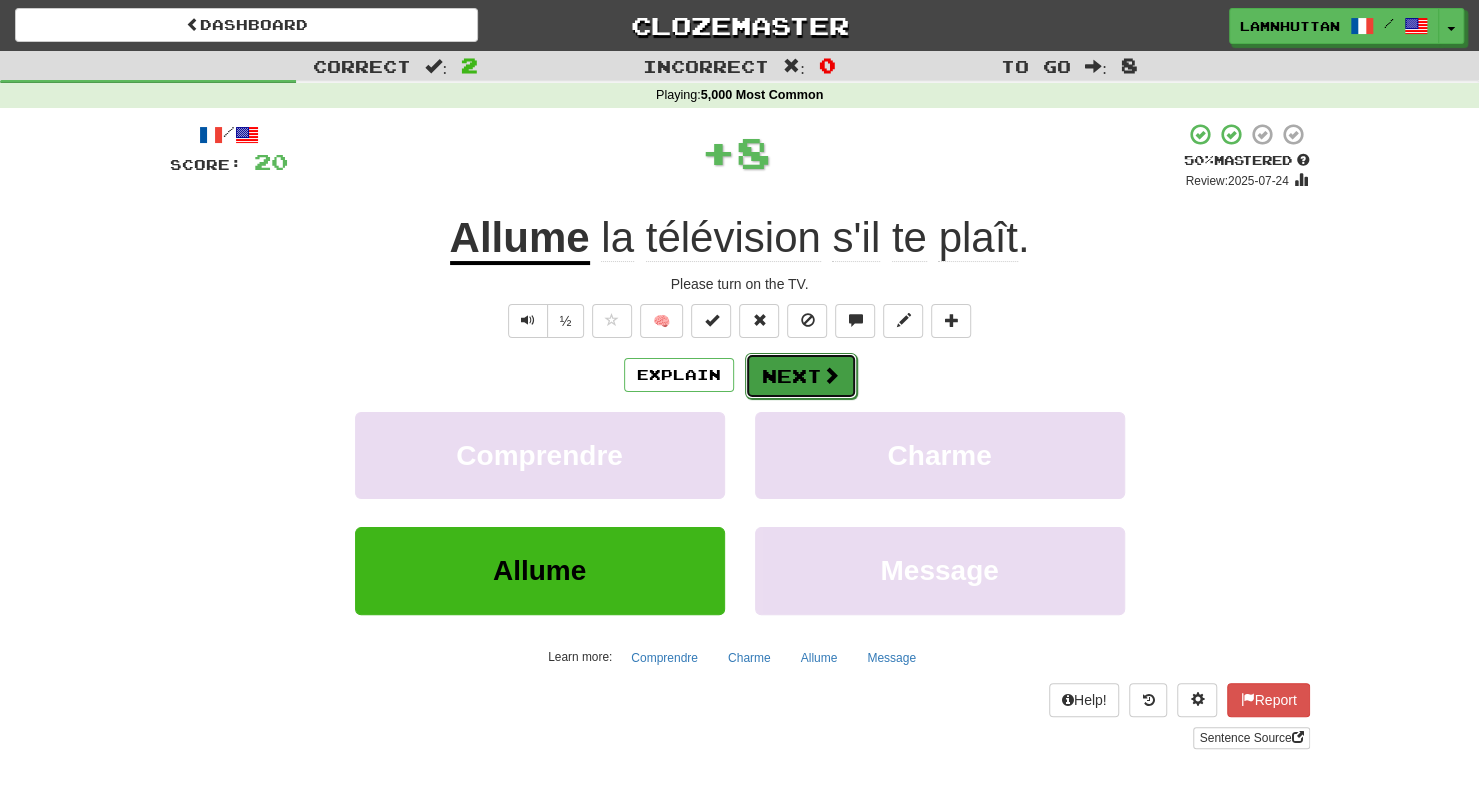 click on "Next" at bounding box center [801, 376] 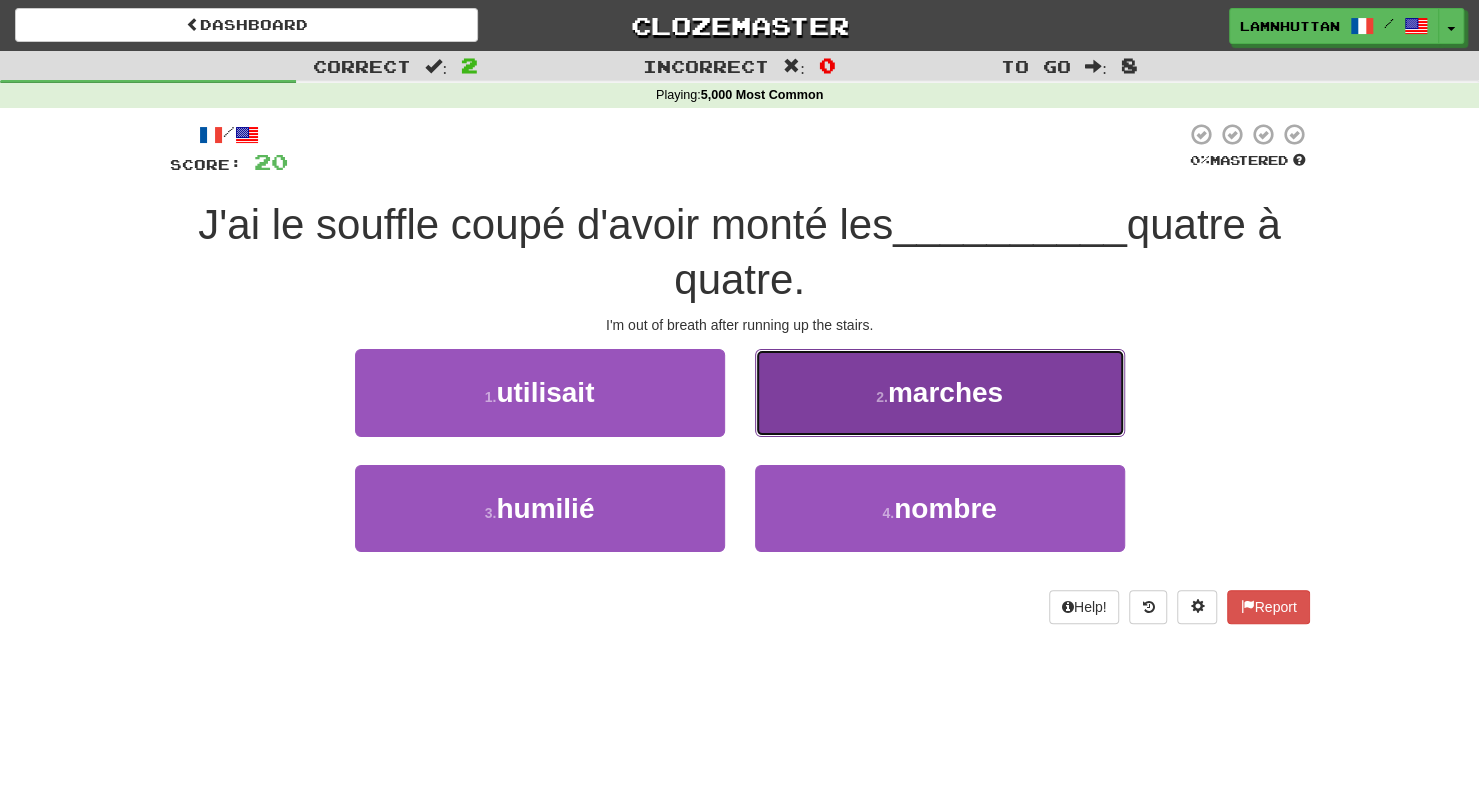 click on "2 .  marches" at bounding box center [940, 392] 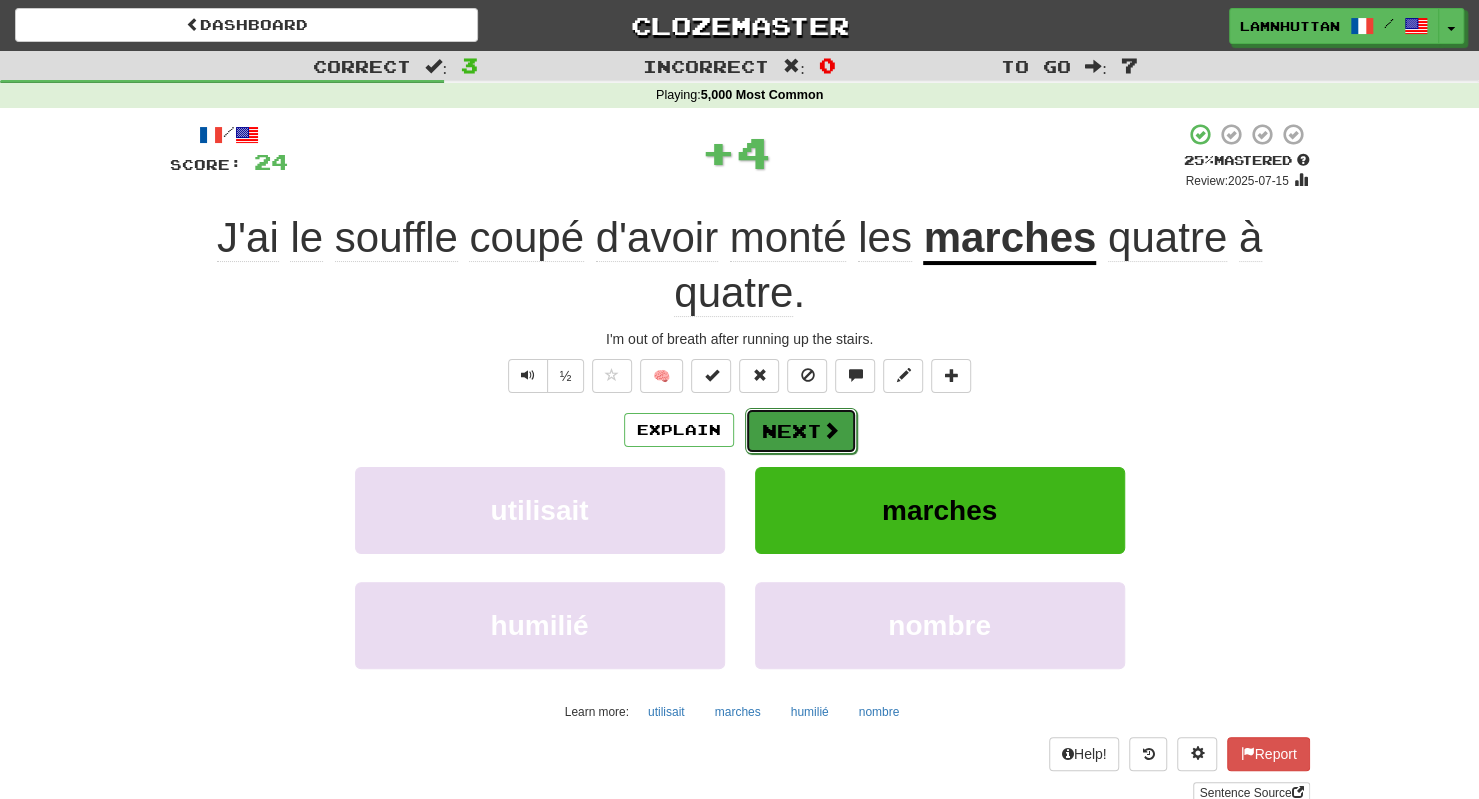 click on "Next" at bounding box center [801, 431] 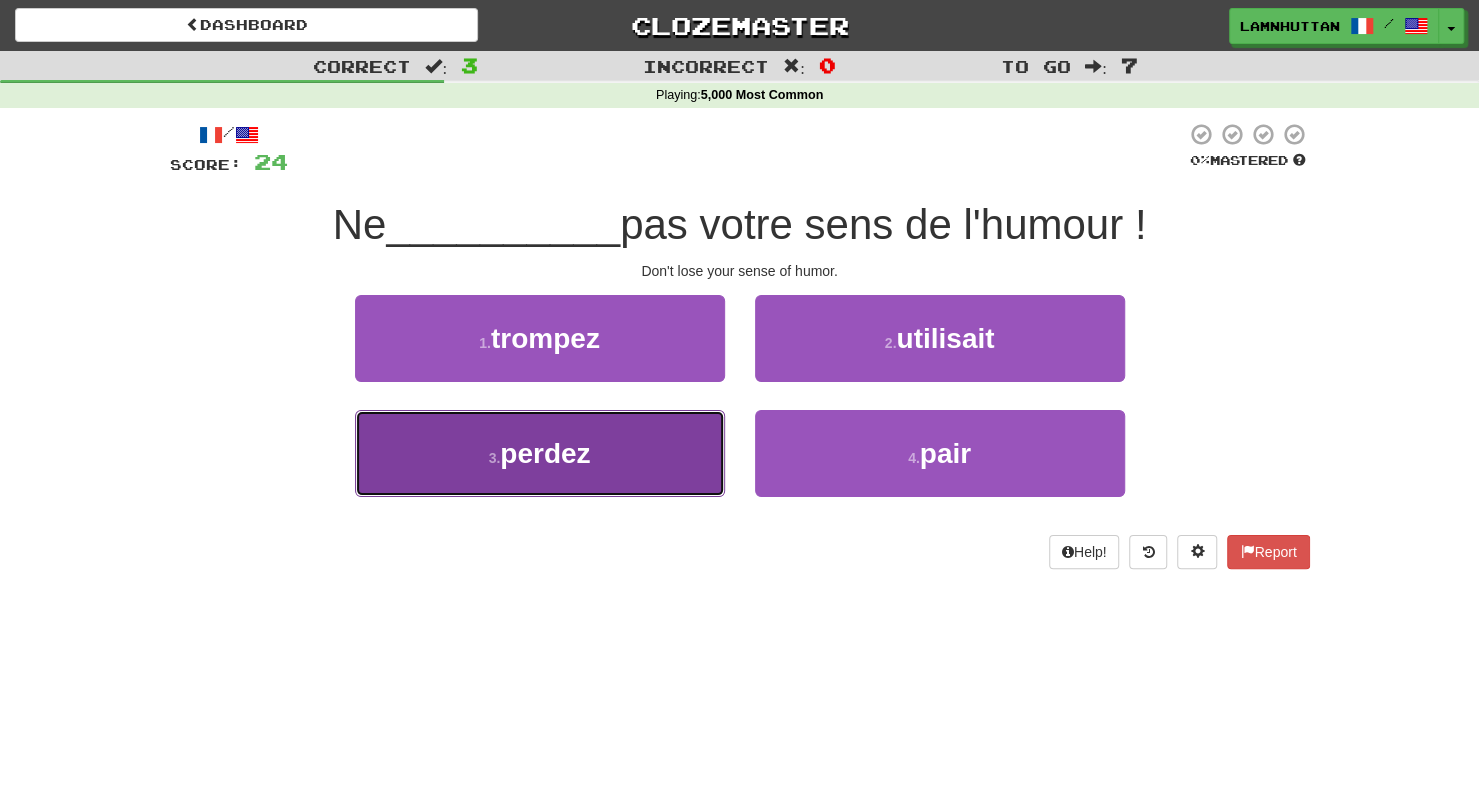 click on "3 .  perdez" at bounding box center (540, 453) 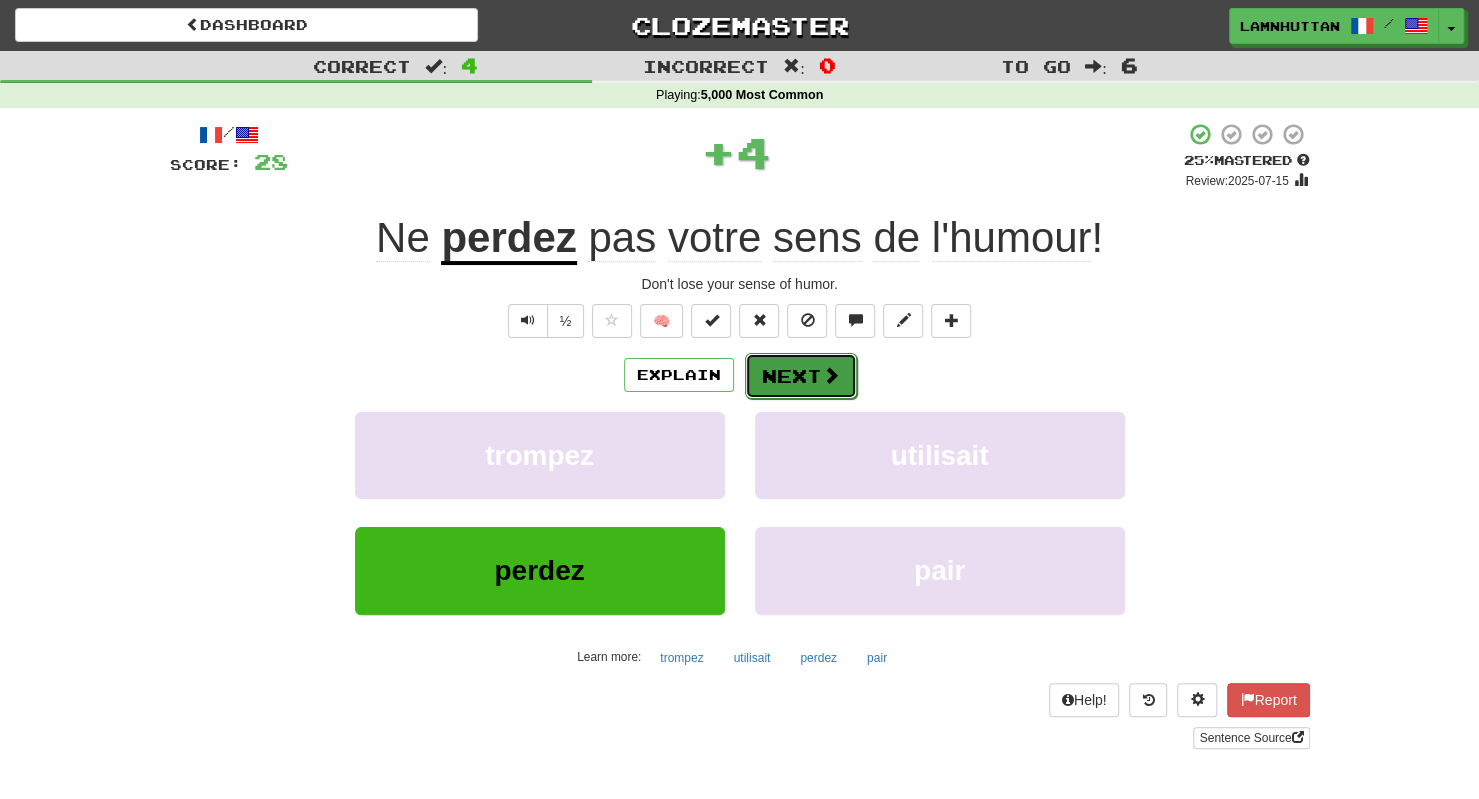 click on "Next" at bounding box center (801, 376) 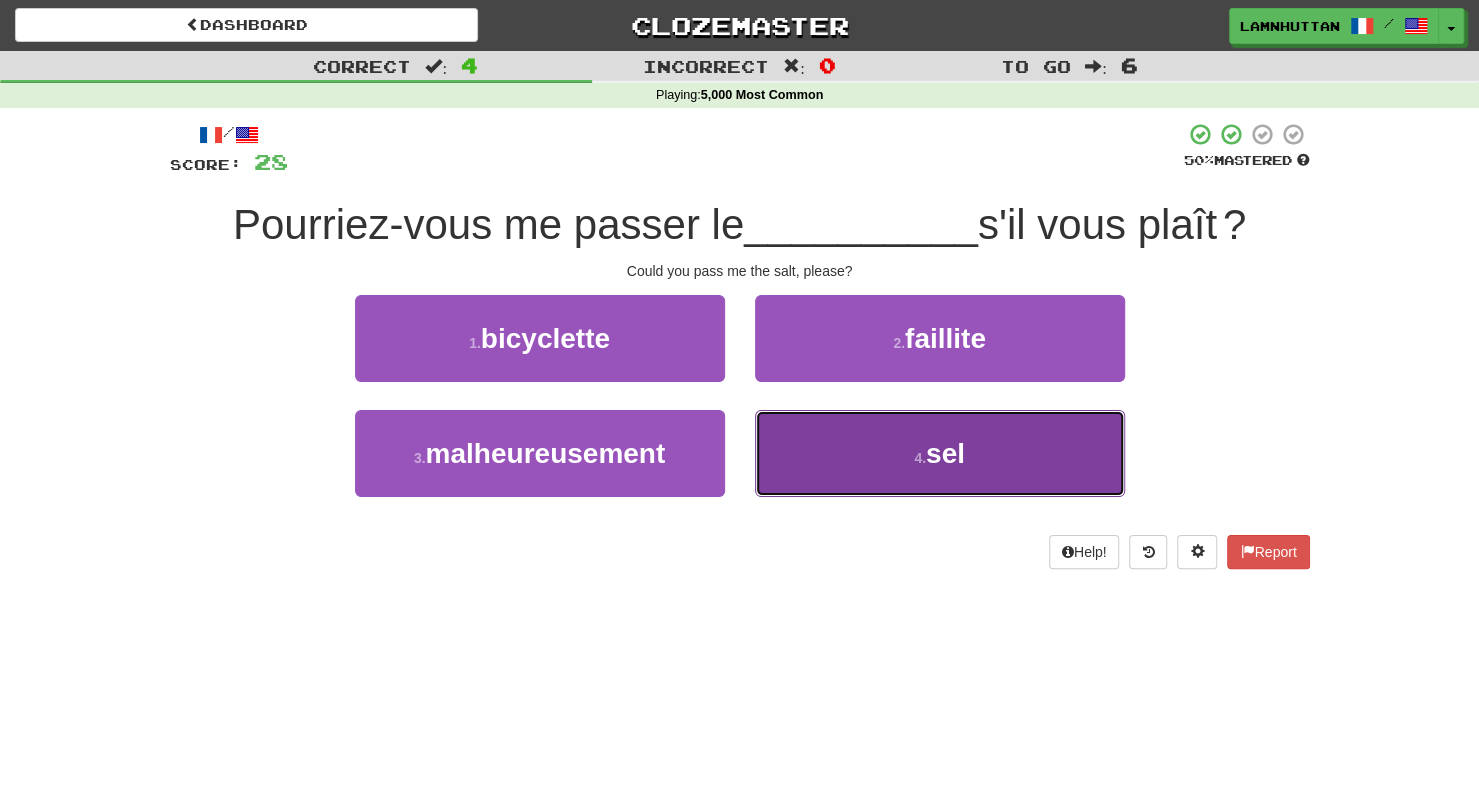 click on "4 .  sel" at bounding box center [940, 453] 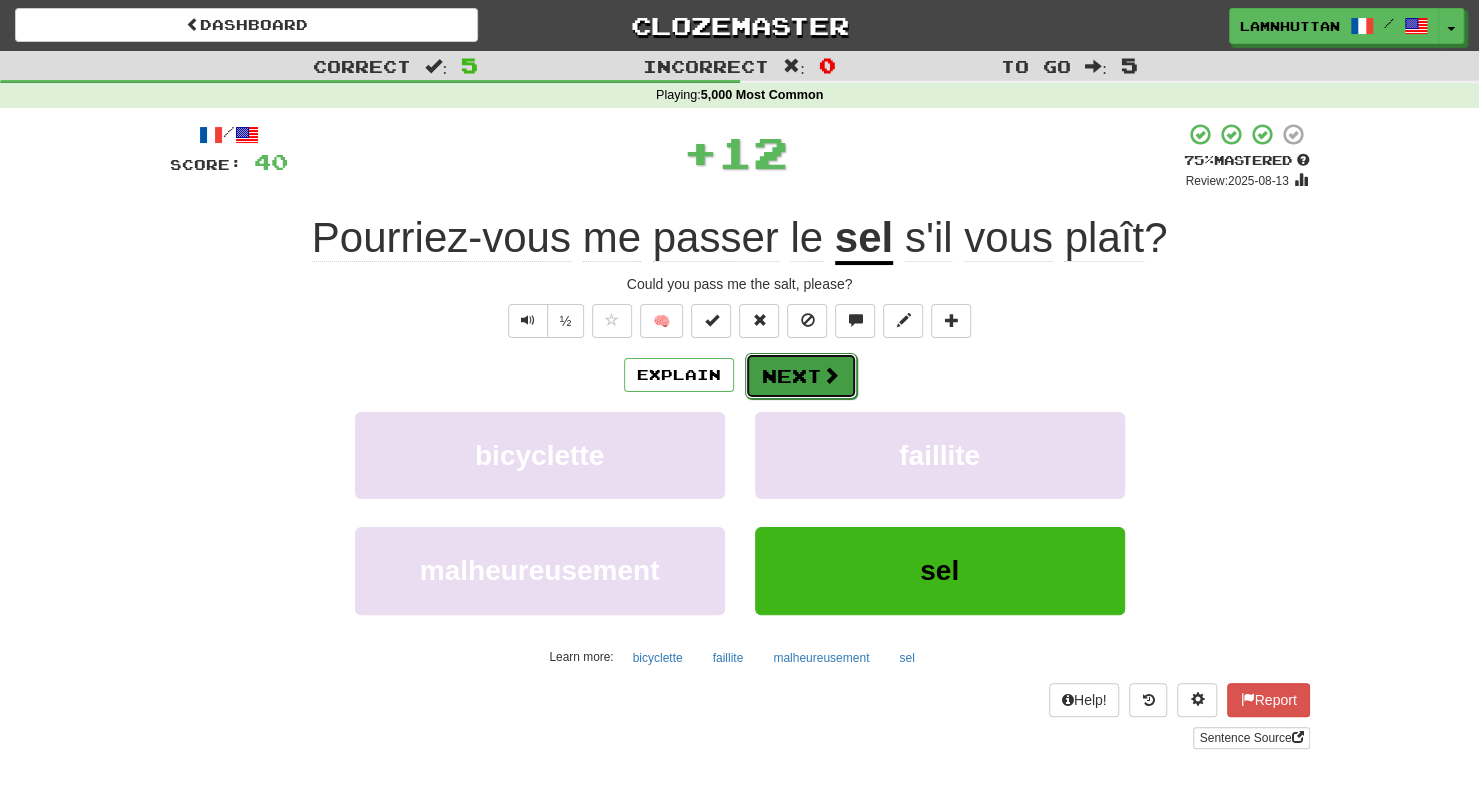 click on "Next" at bounding box center (801, 376) 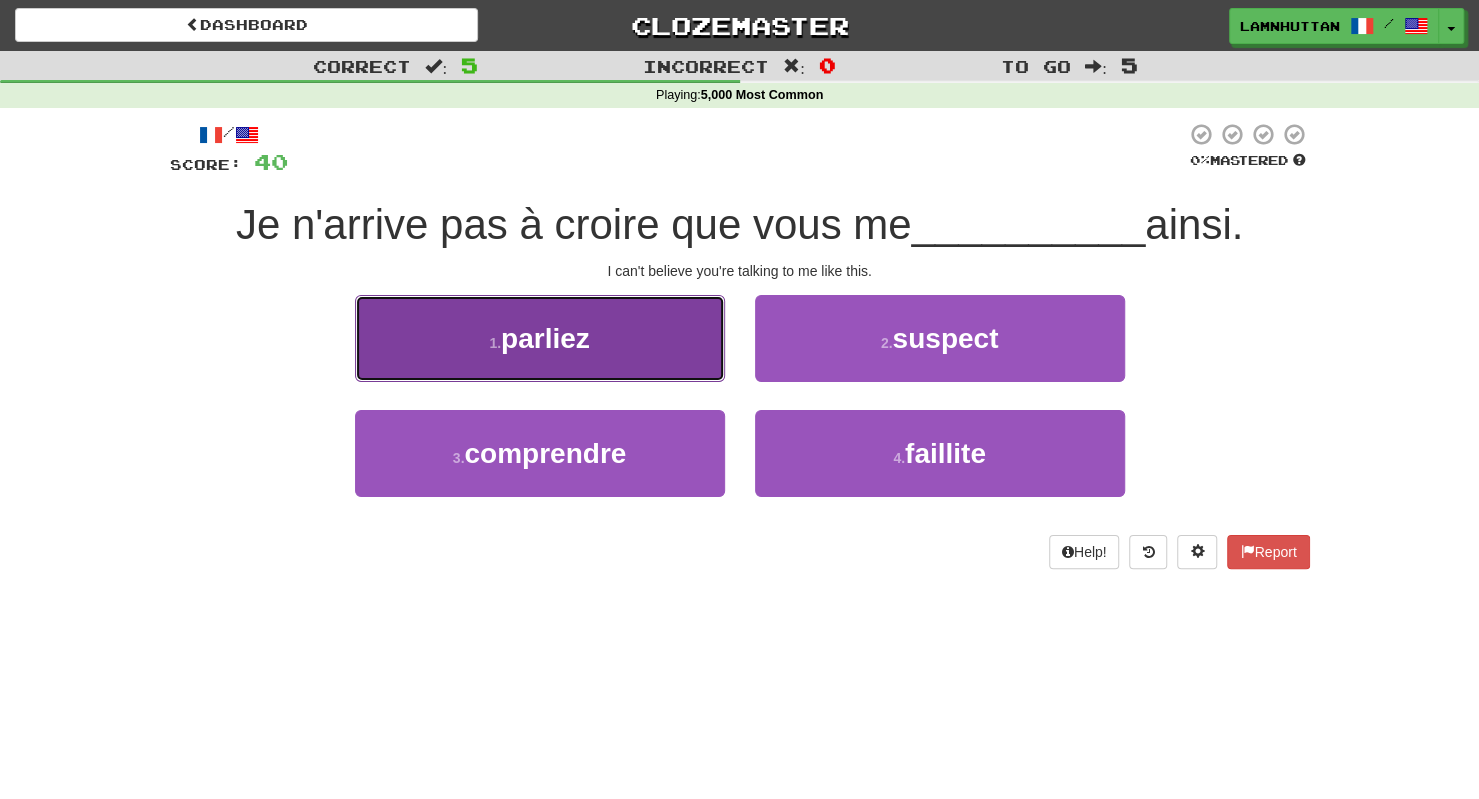 click on "1 .  parliez" at bounding box center (540, 338) 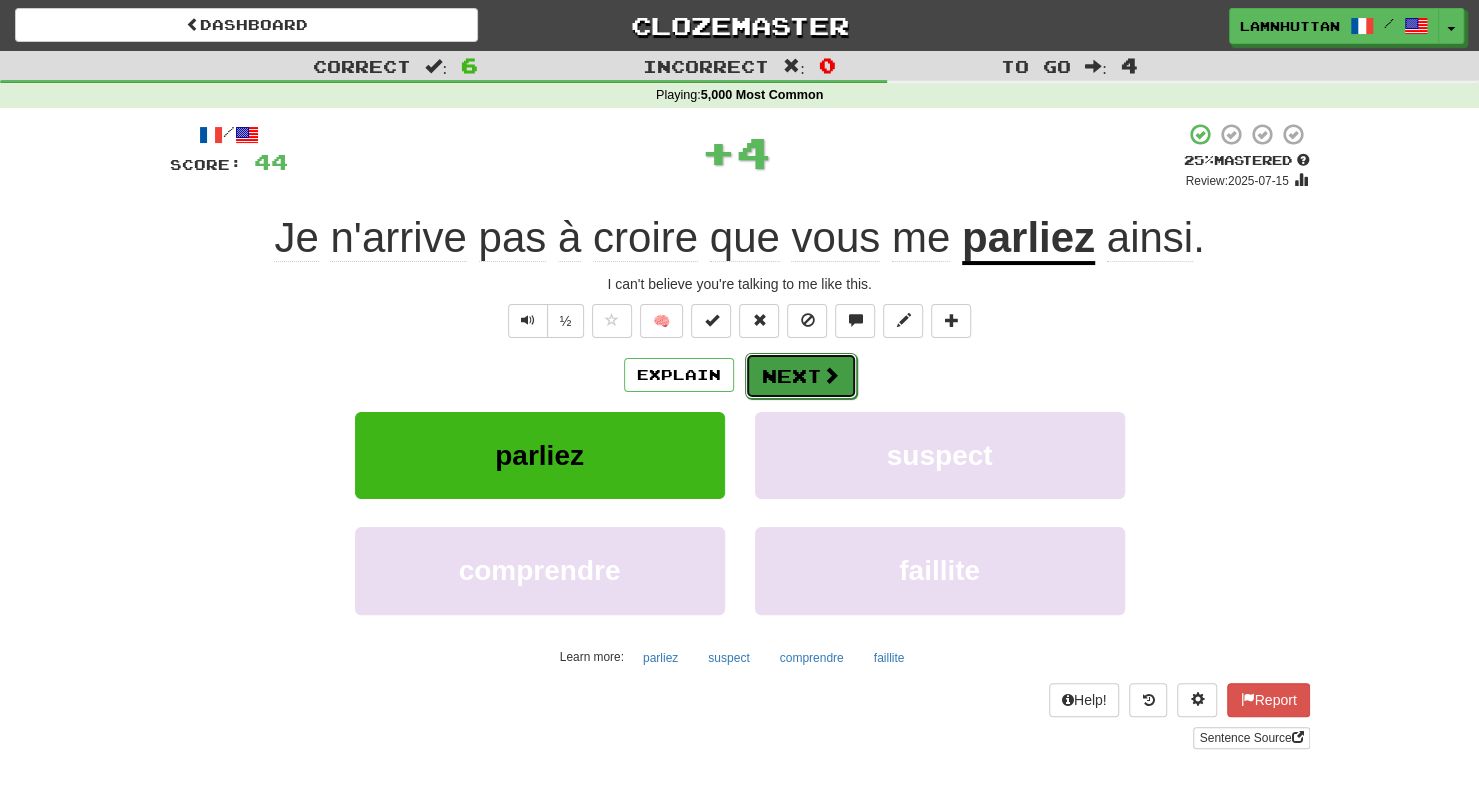 click on "Next" at bounding box center (801, 376) 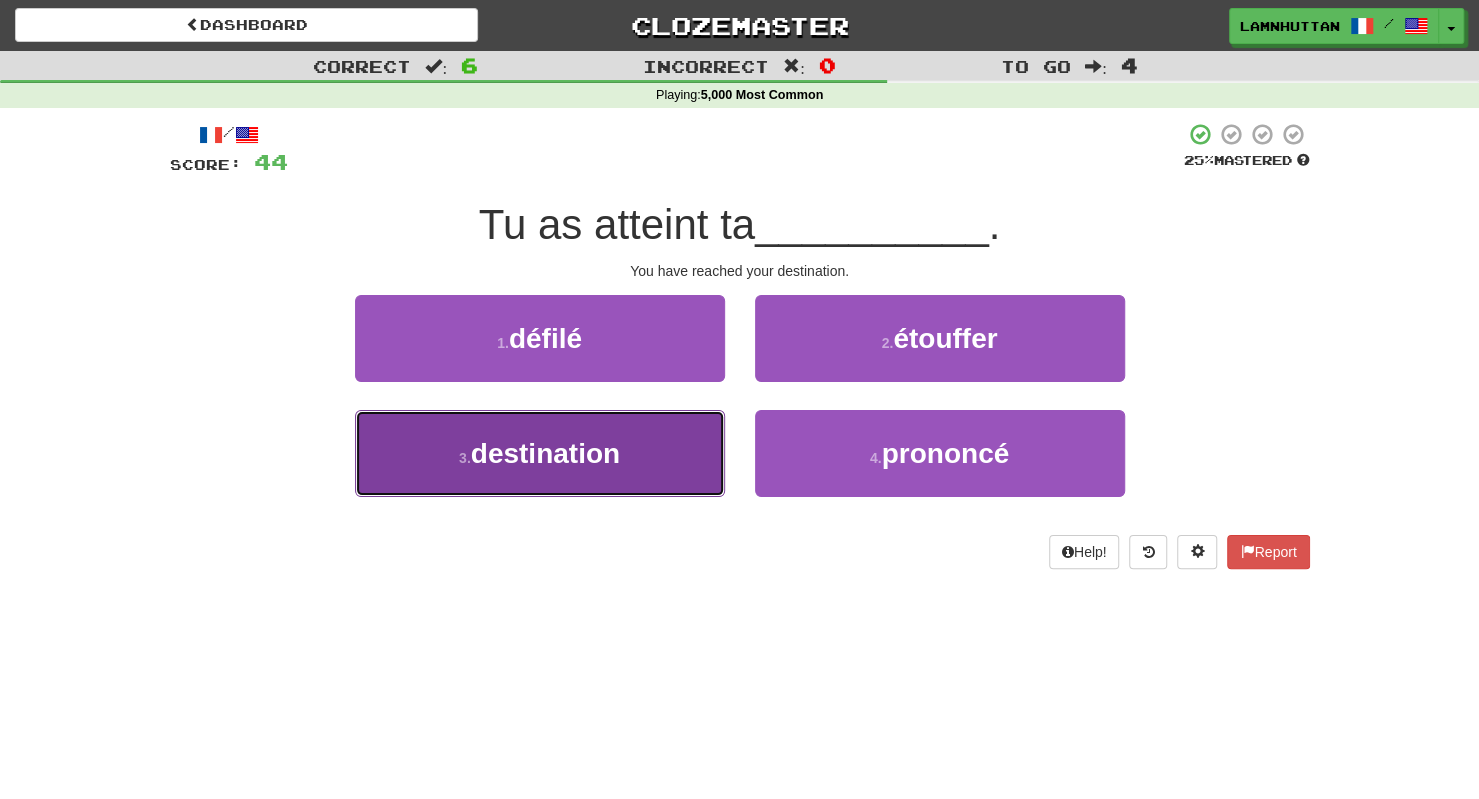 click on "3 .  destination" at bounding box center (540, 453) 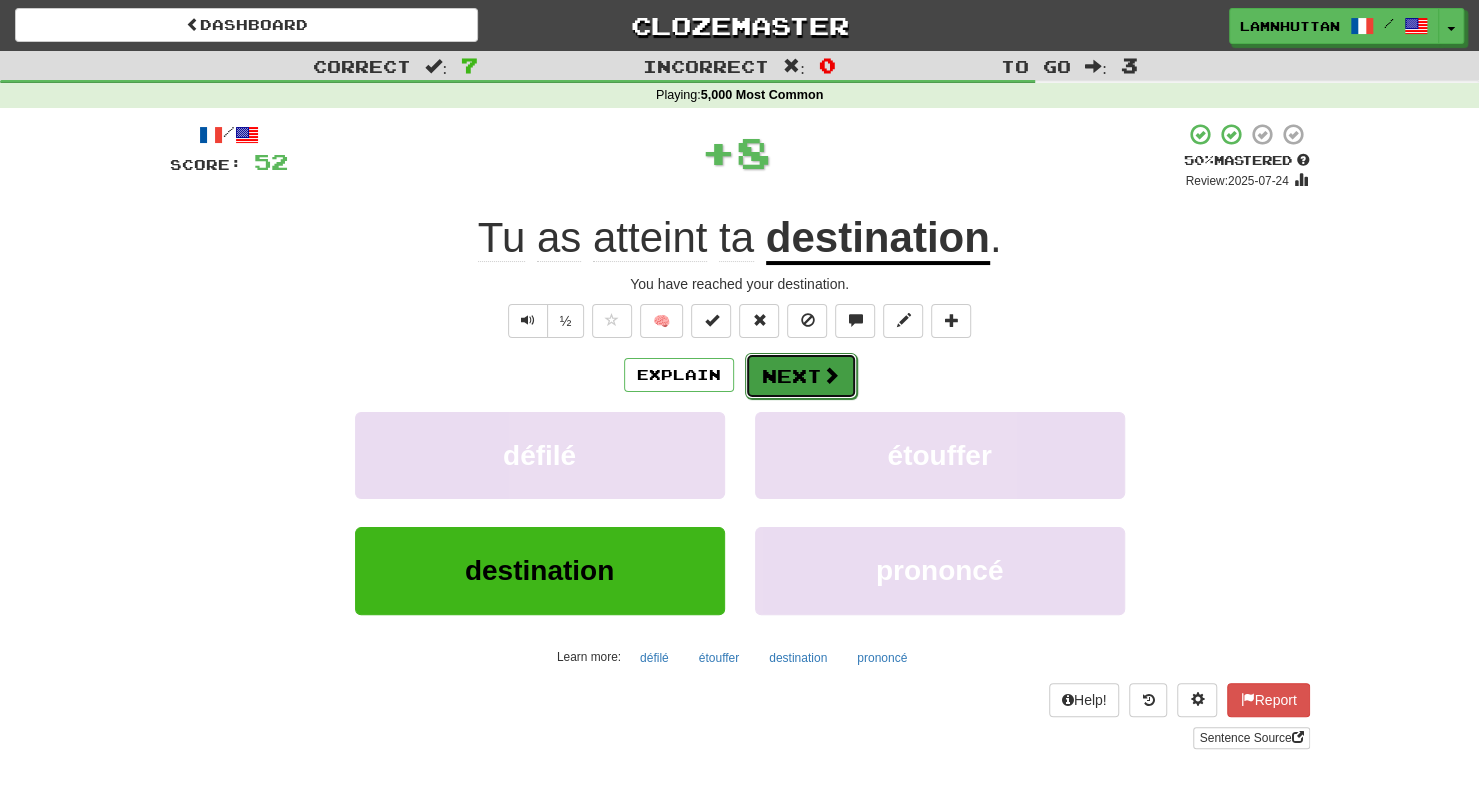 click on "Next" at bounding box center [801, 376] 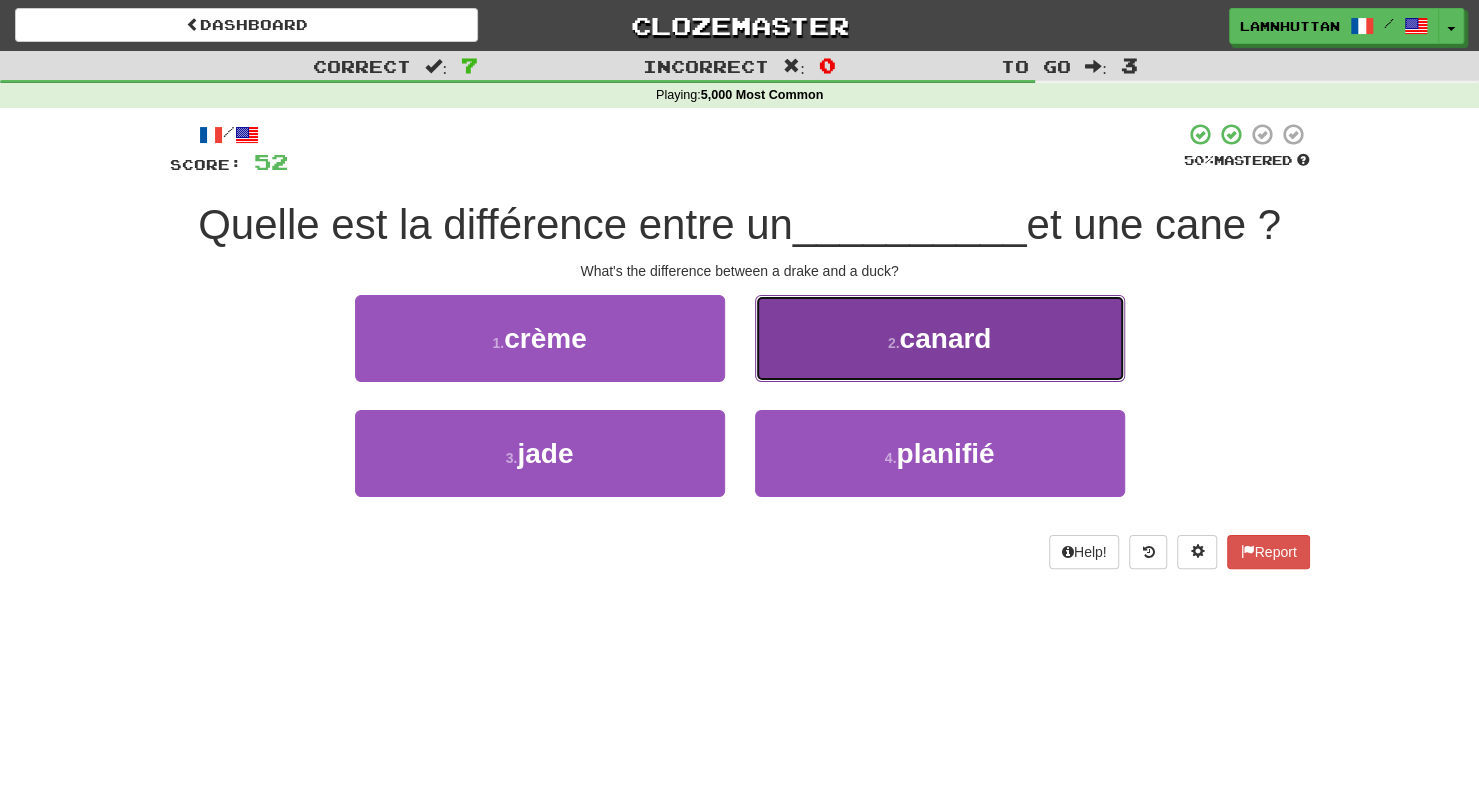 click on "canard" at bounding box center [945, 338] 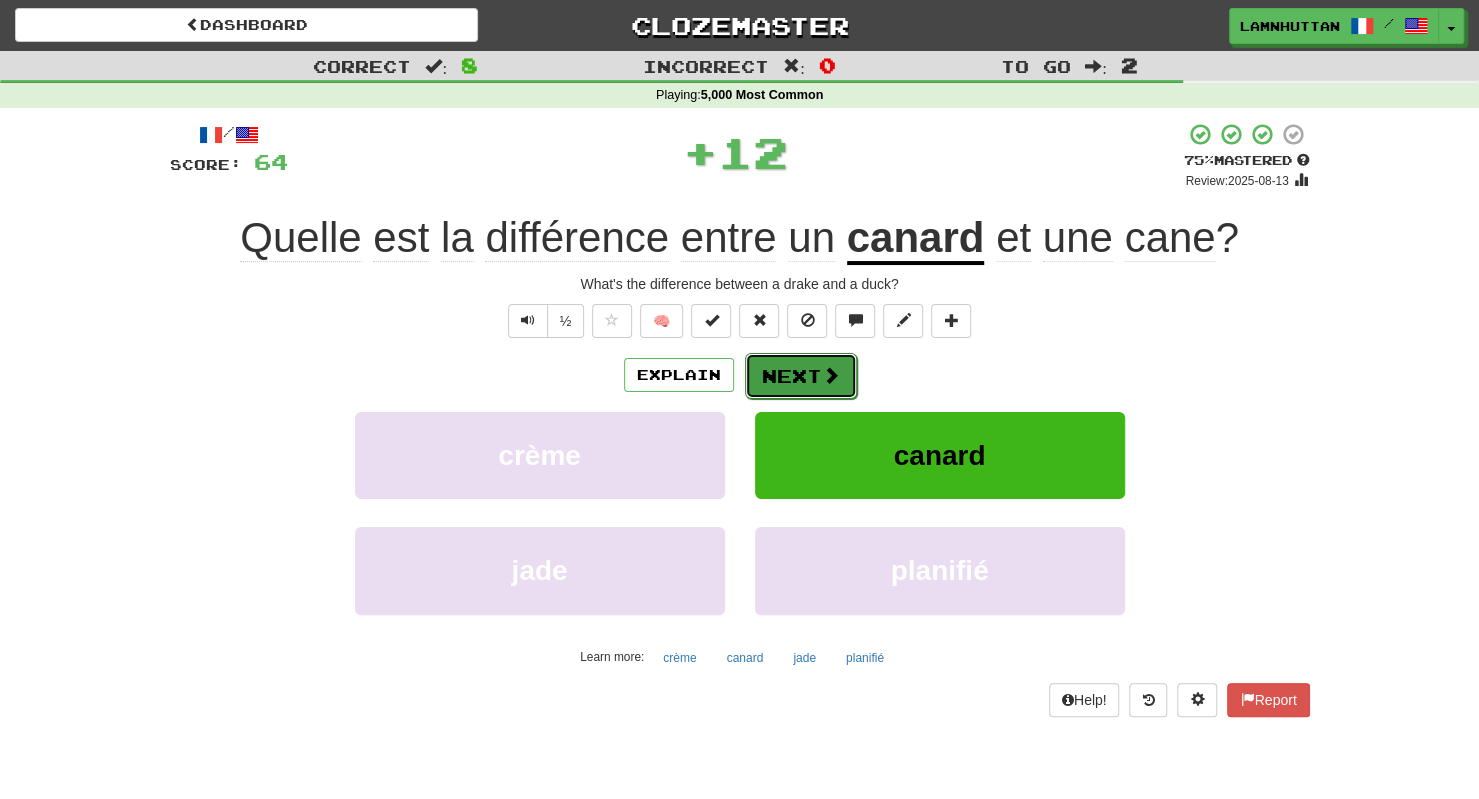 click on "Next" at bounding box center [801, 376] 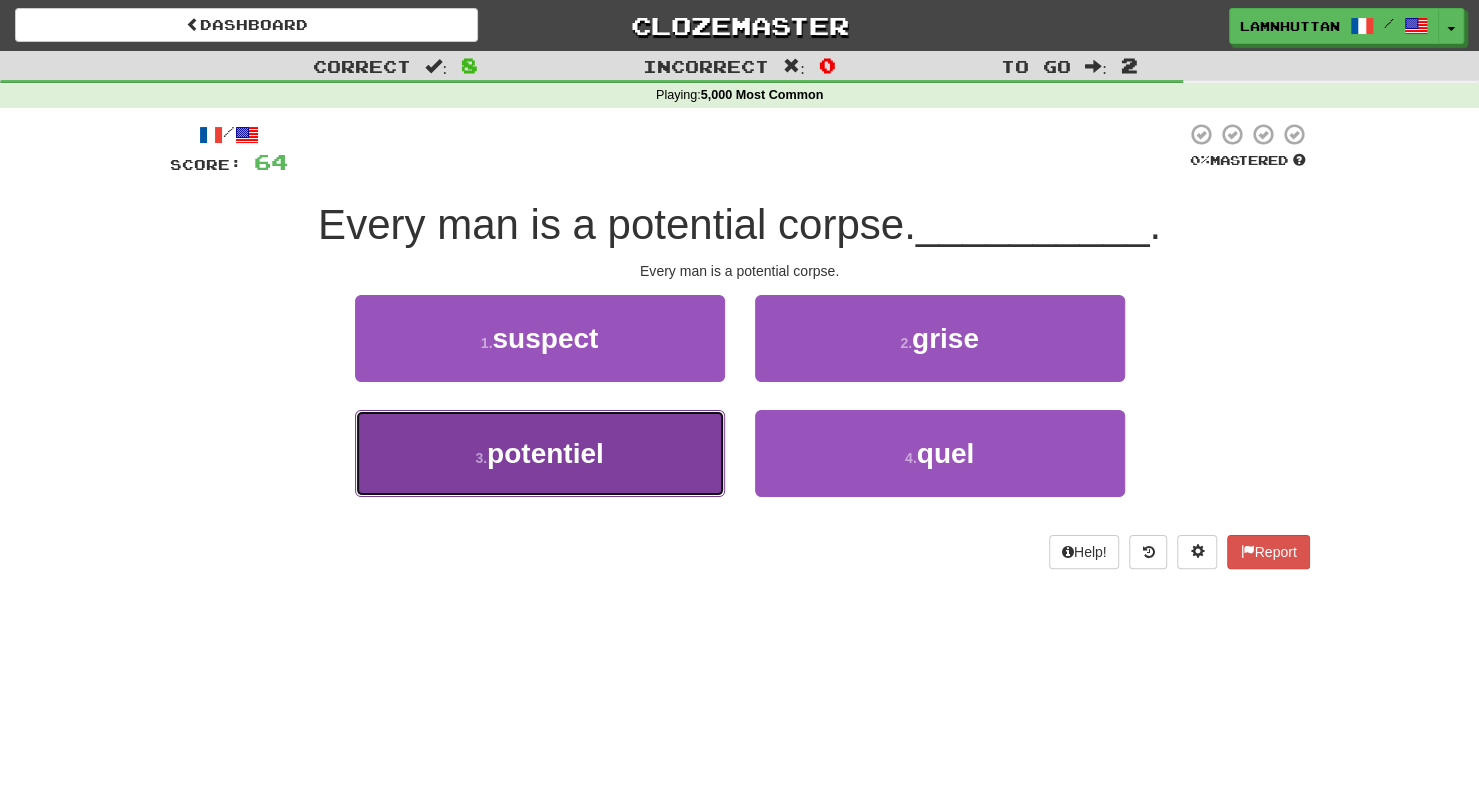 click on "3 .  potentiel" at bounding box center (540, 453) 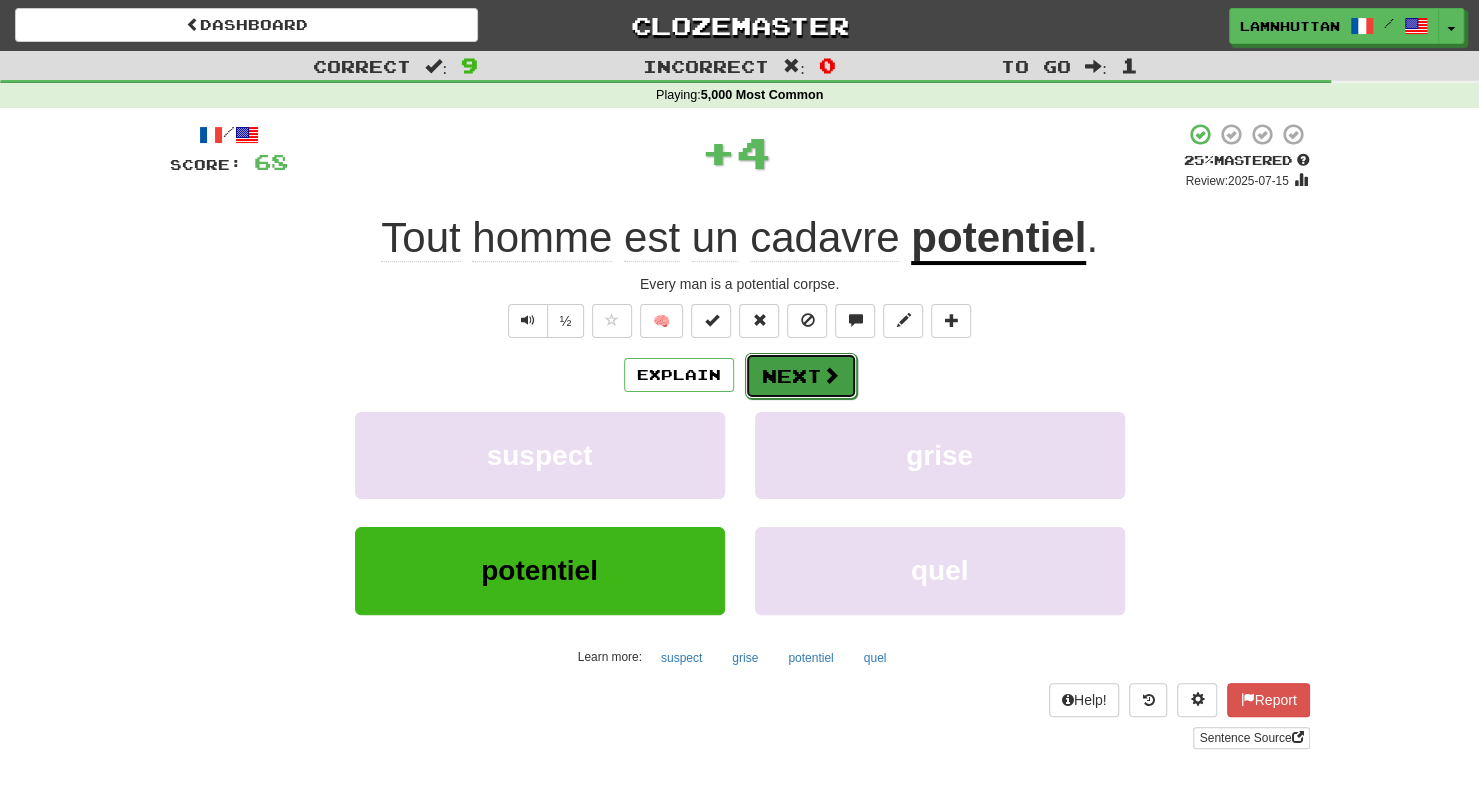click on "Next" at bounding box center (801, 376) 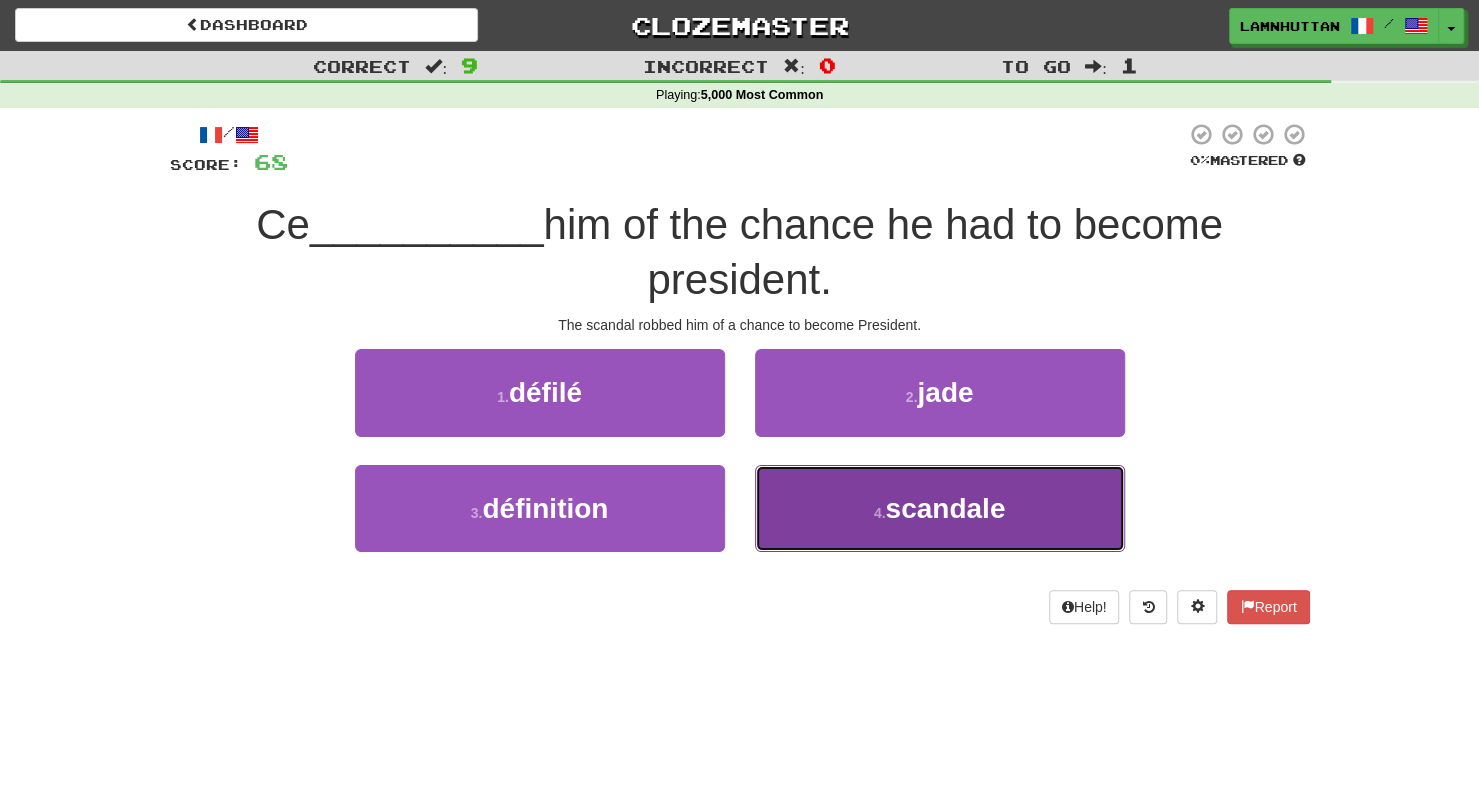 click on "4 .  scandale" at bounding box center [940, 508] 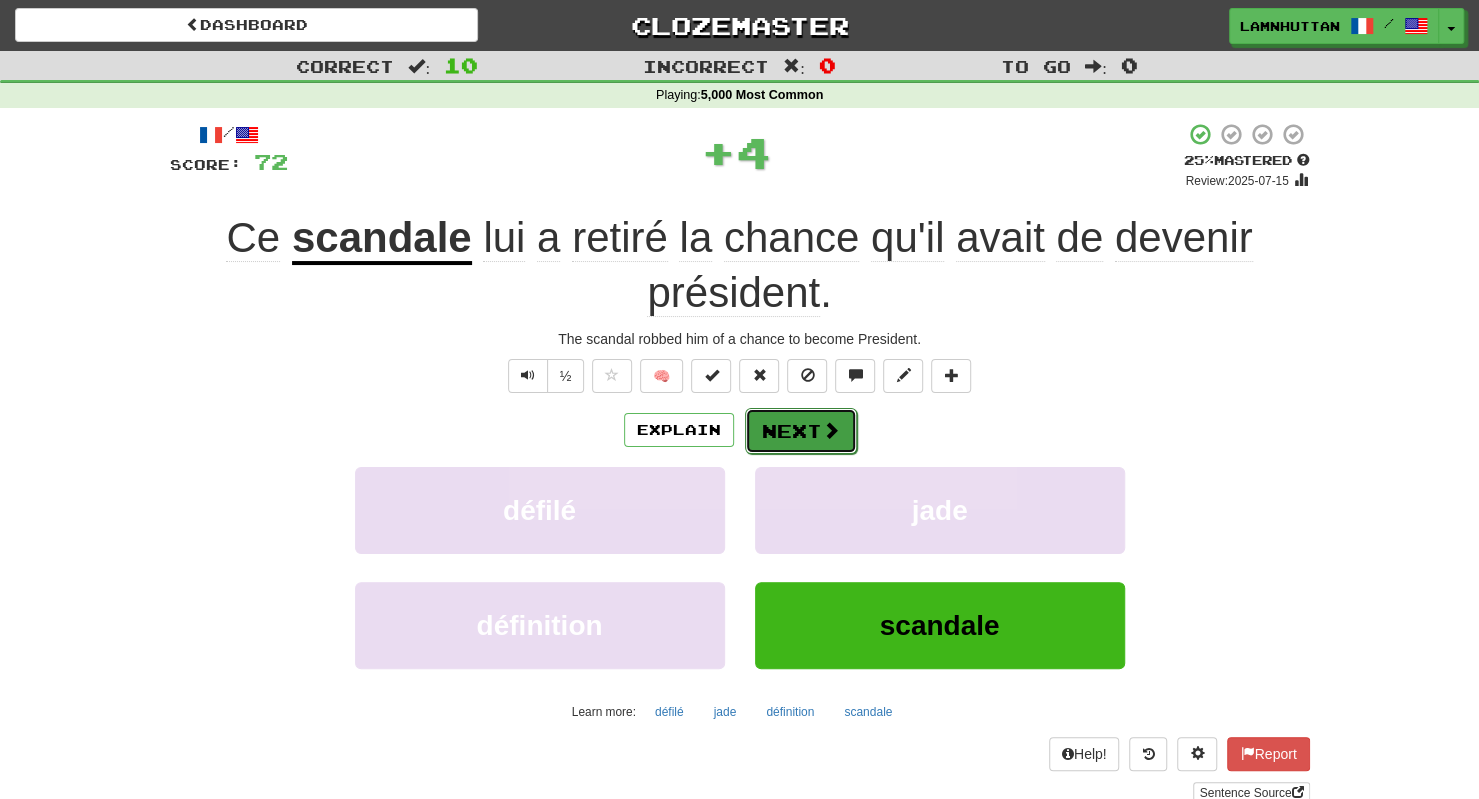 click on "Next" at bounding box center [801, 431] 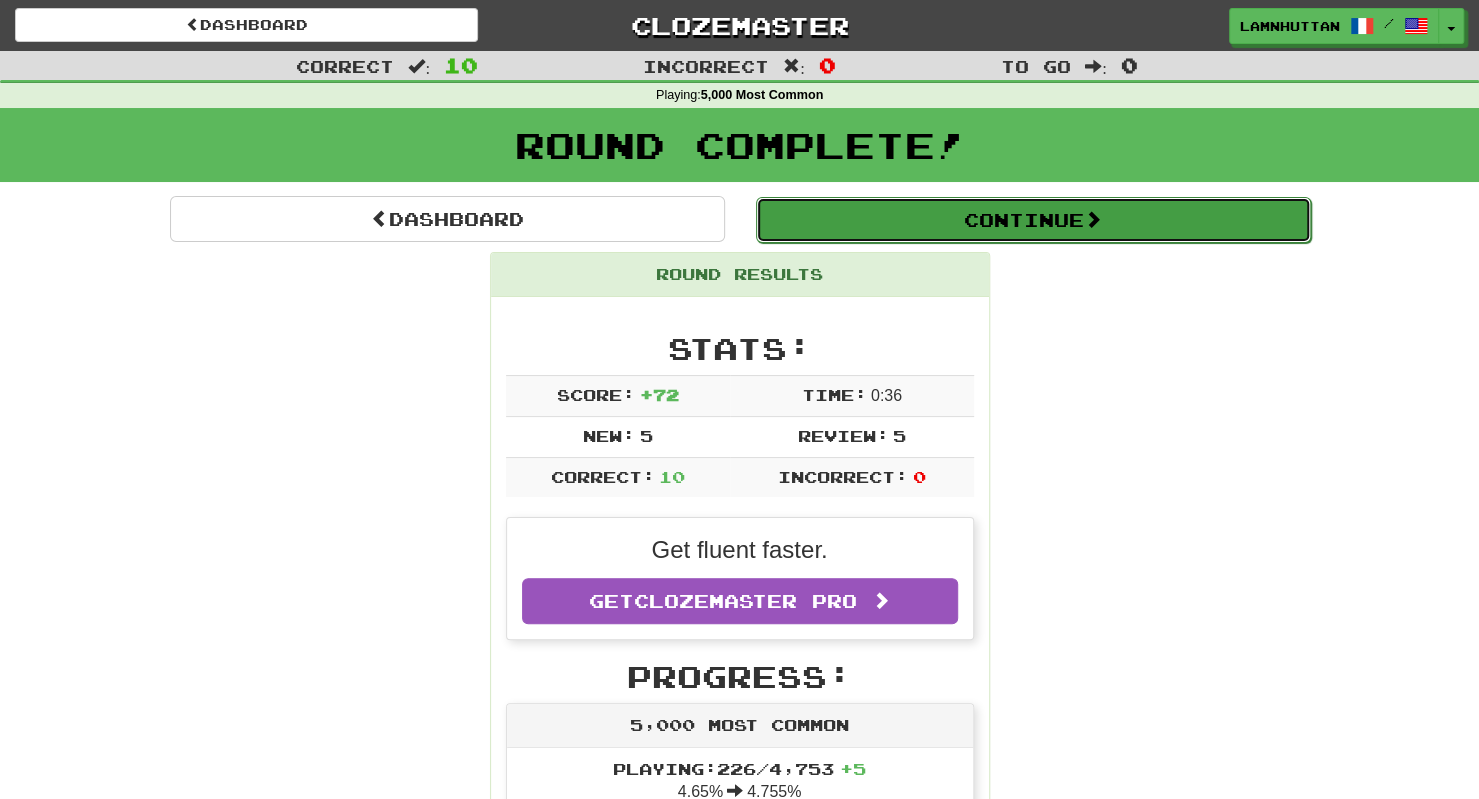 click on "Continue" at bounding box center (1033, 220) 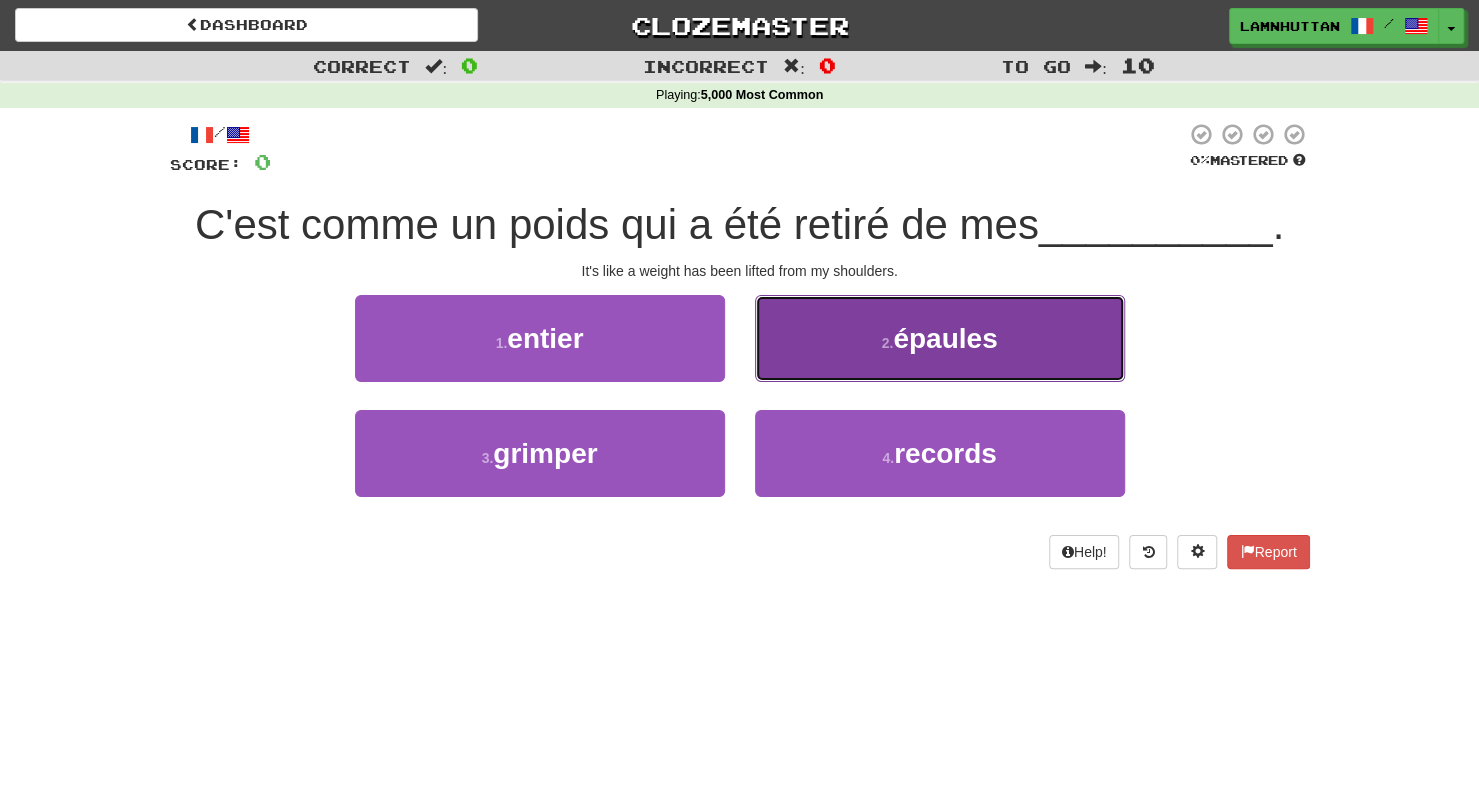 click on "épaules" at bounding box center [945, 338] 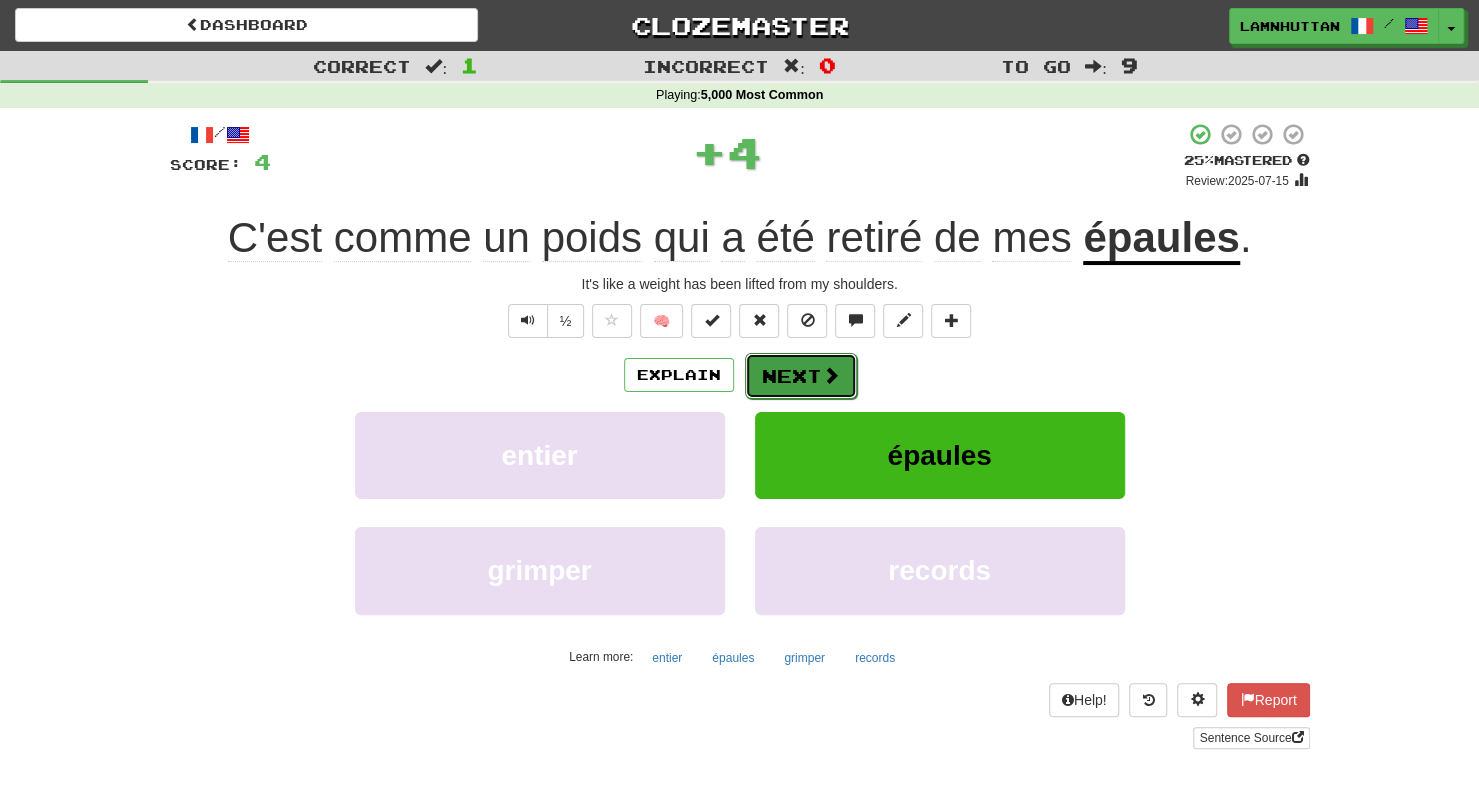 click on "Next" at bounding box center [801, 376] 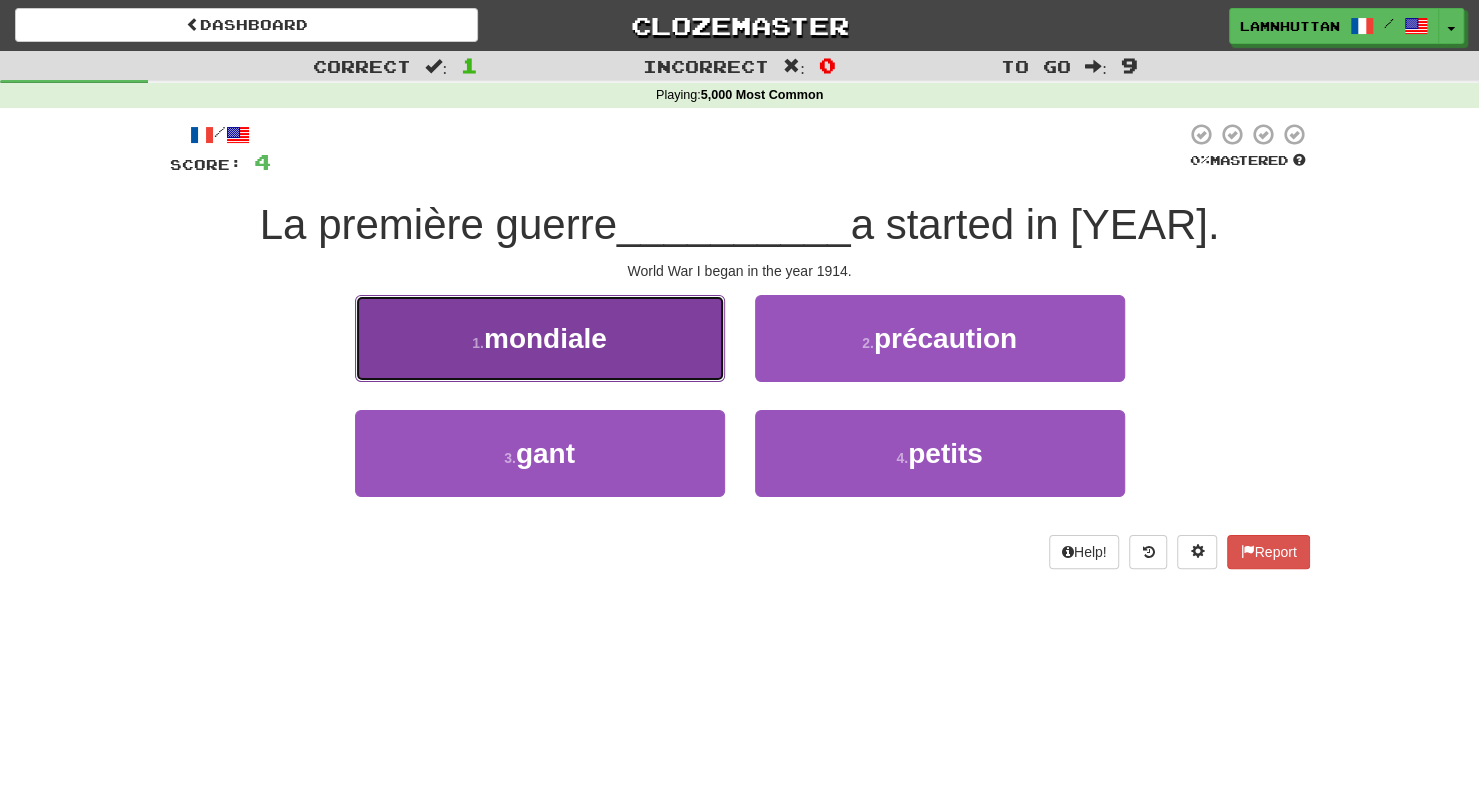 click on "1 .  mondiale" at bounding box center (540, 338) 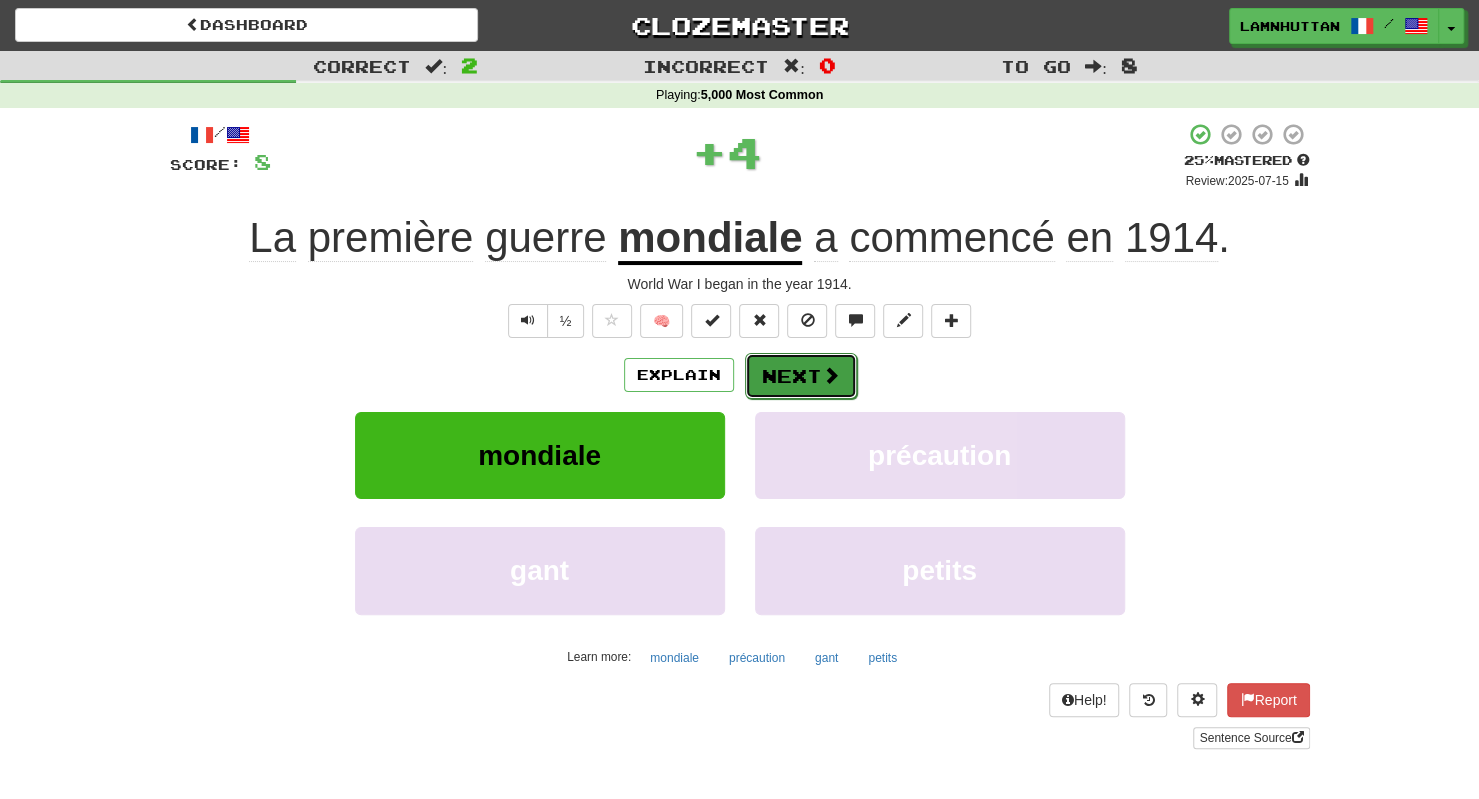 click on "Next" at bounding box center (801, 376) 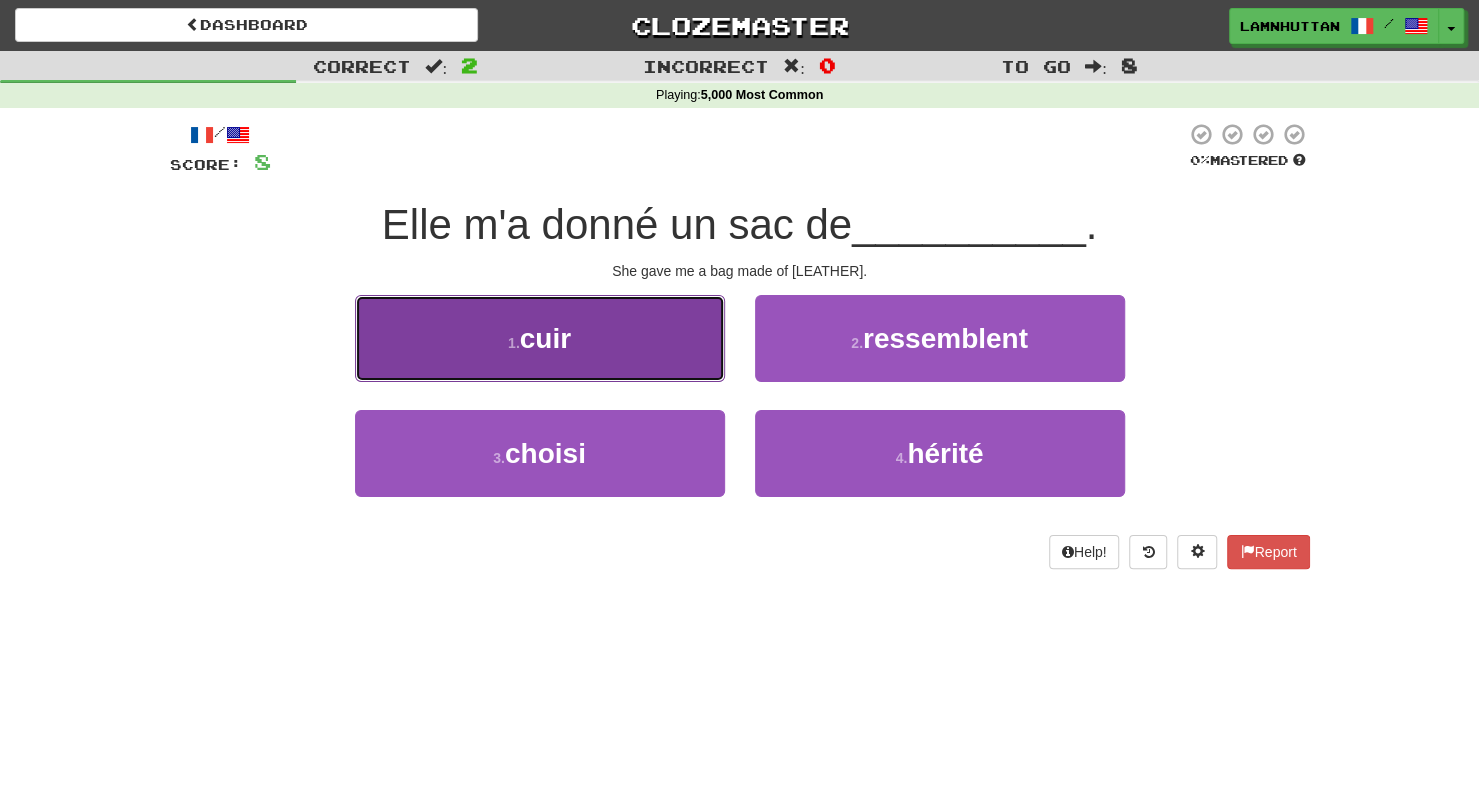 click on "1 .  cuir" at bounding box center (540, 338) 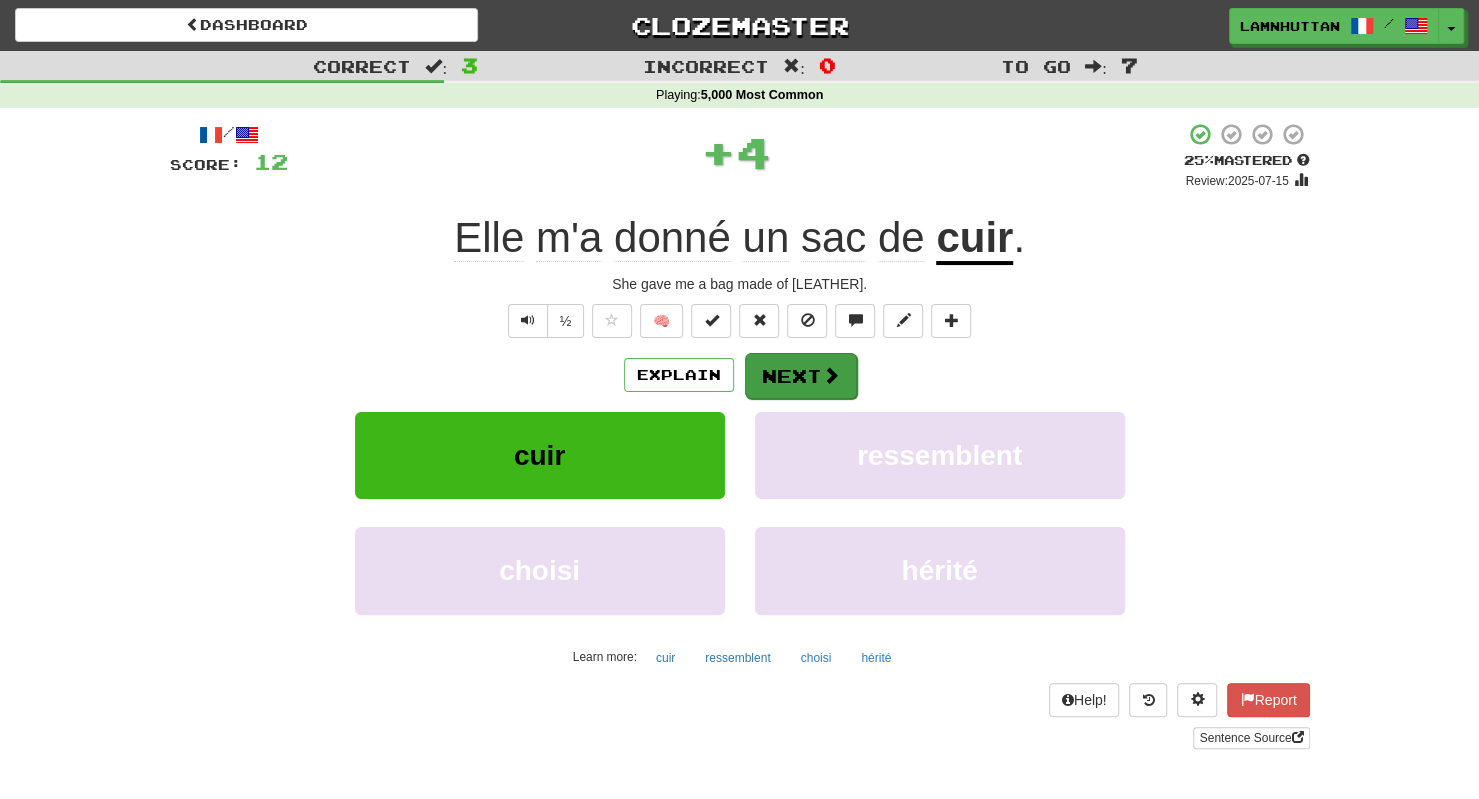 drag, startPoint x: 821, startPoint y: 349, endPoint x: 810, endPoint y: 361, distance: 16.27882 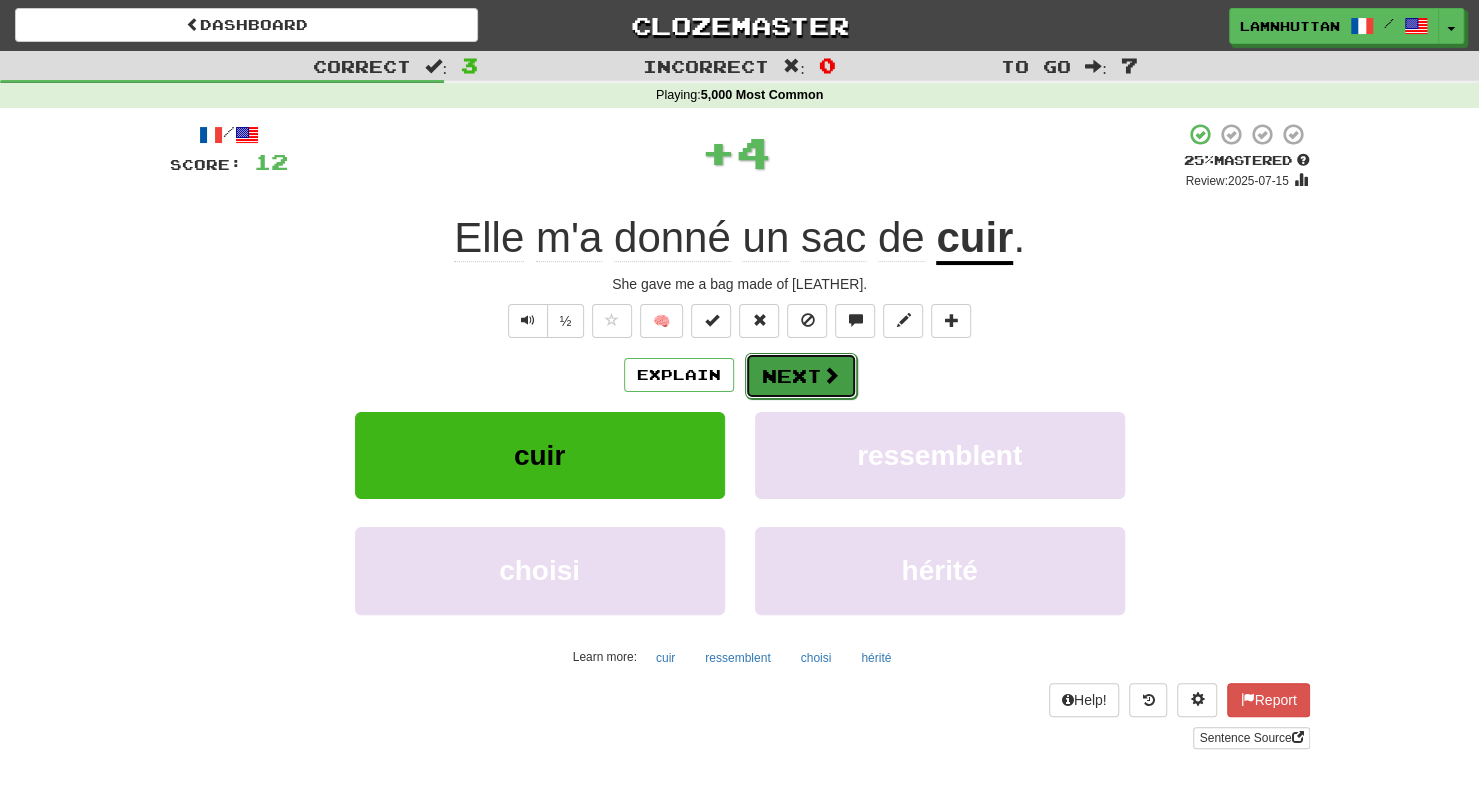 click on "Next" at bounding box center [801, 376] 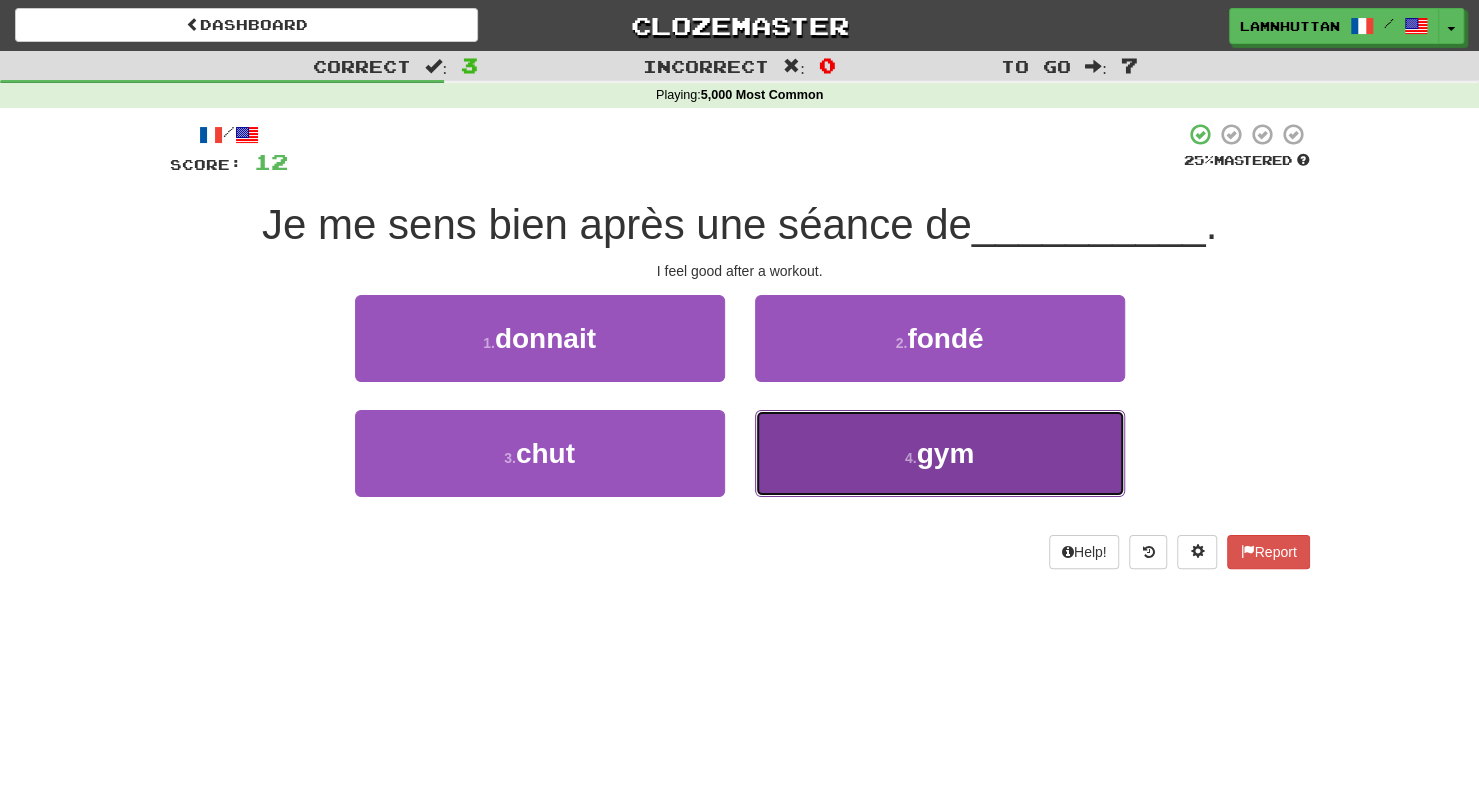 click on "4 .  gym" at bounding box center (940, 453) 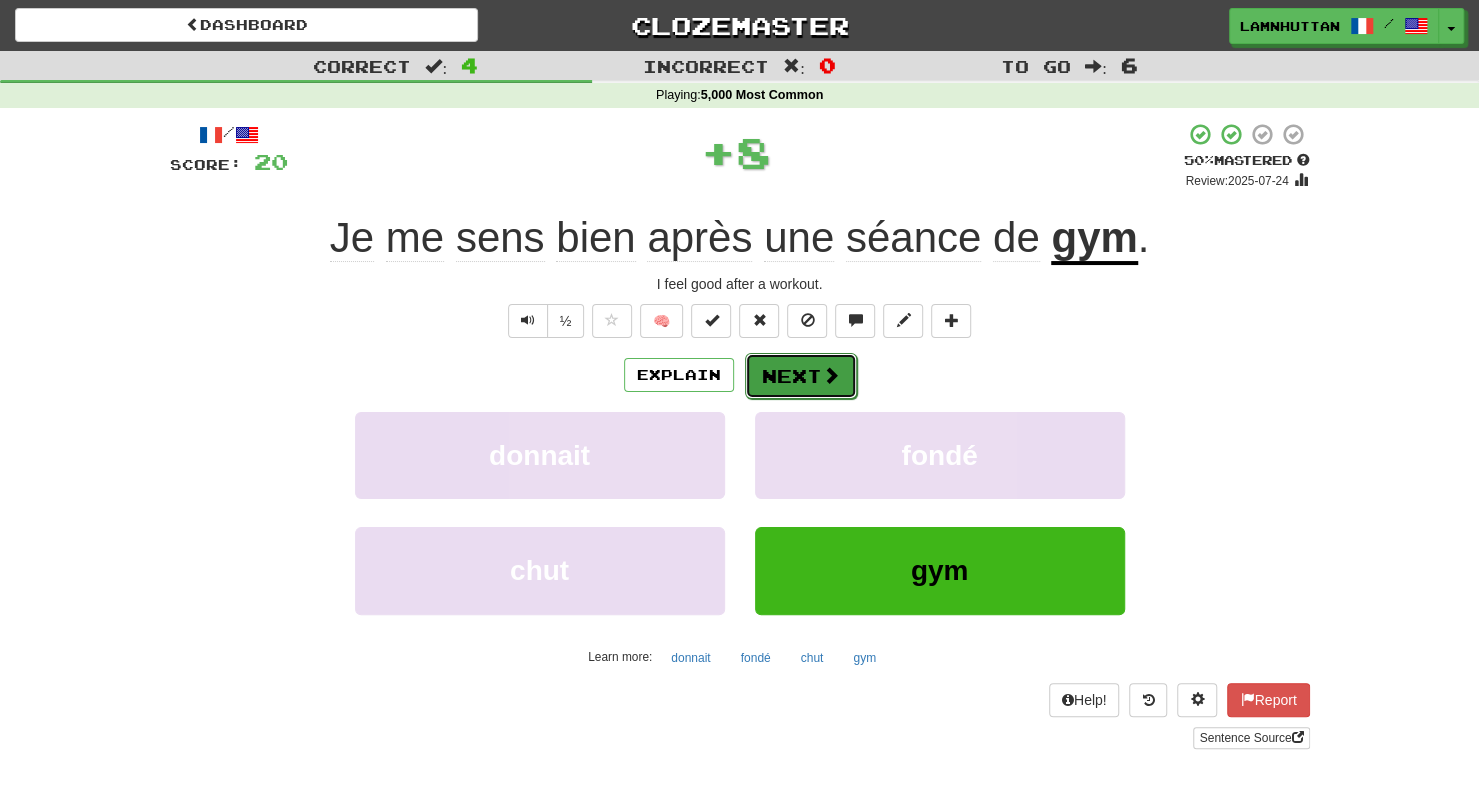 click on "Next" at bounding box center [801, 376] 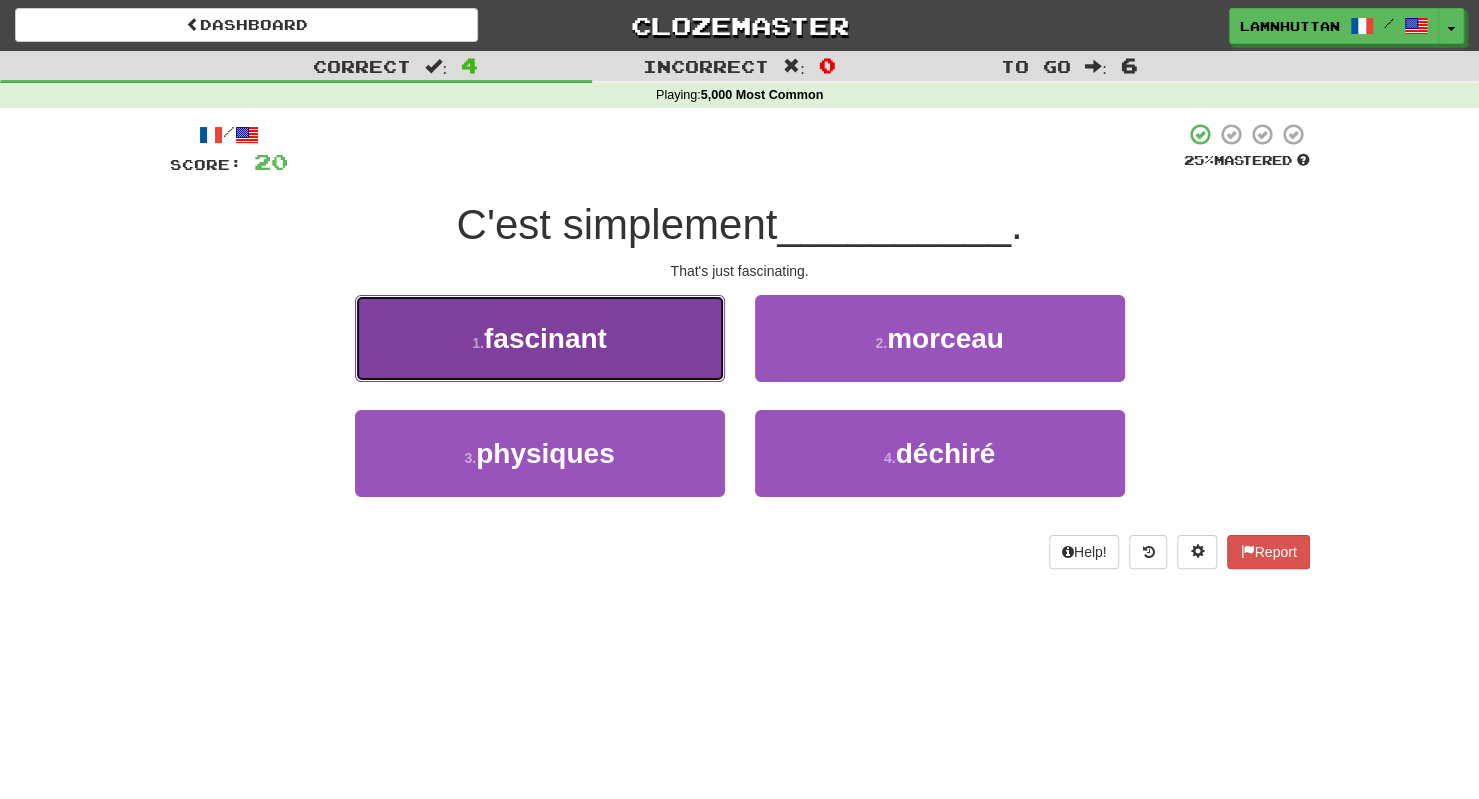 click on "1 .  fascinant" at bounding box center (540, 338) 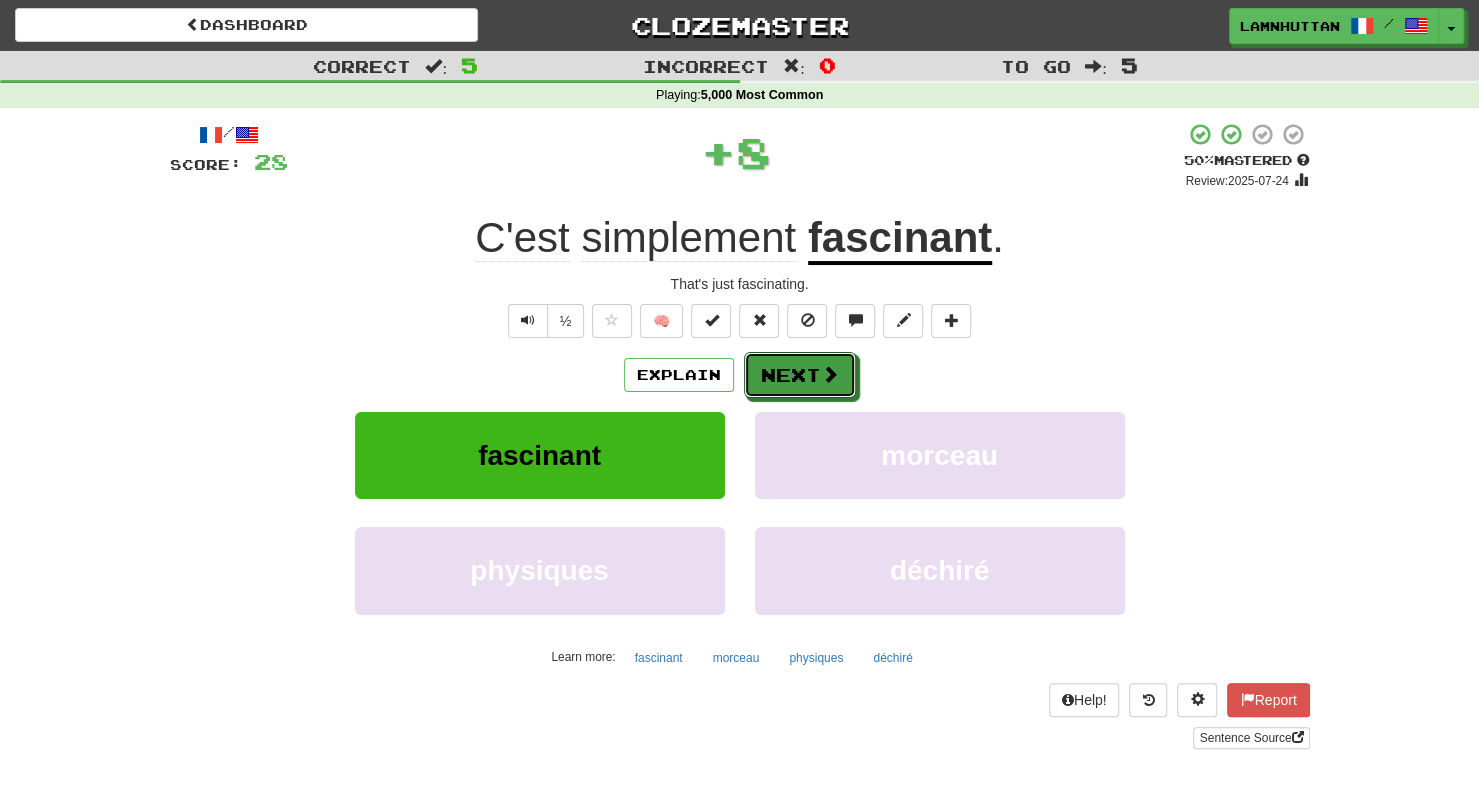 click on "Next" at bounding box center [800, 375] 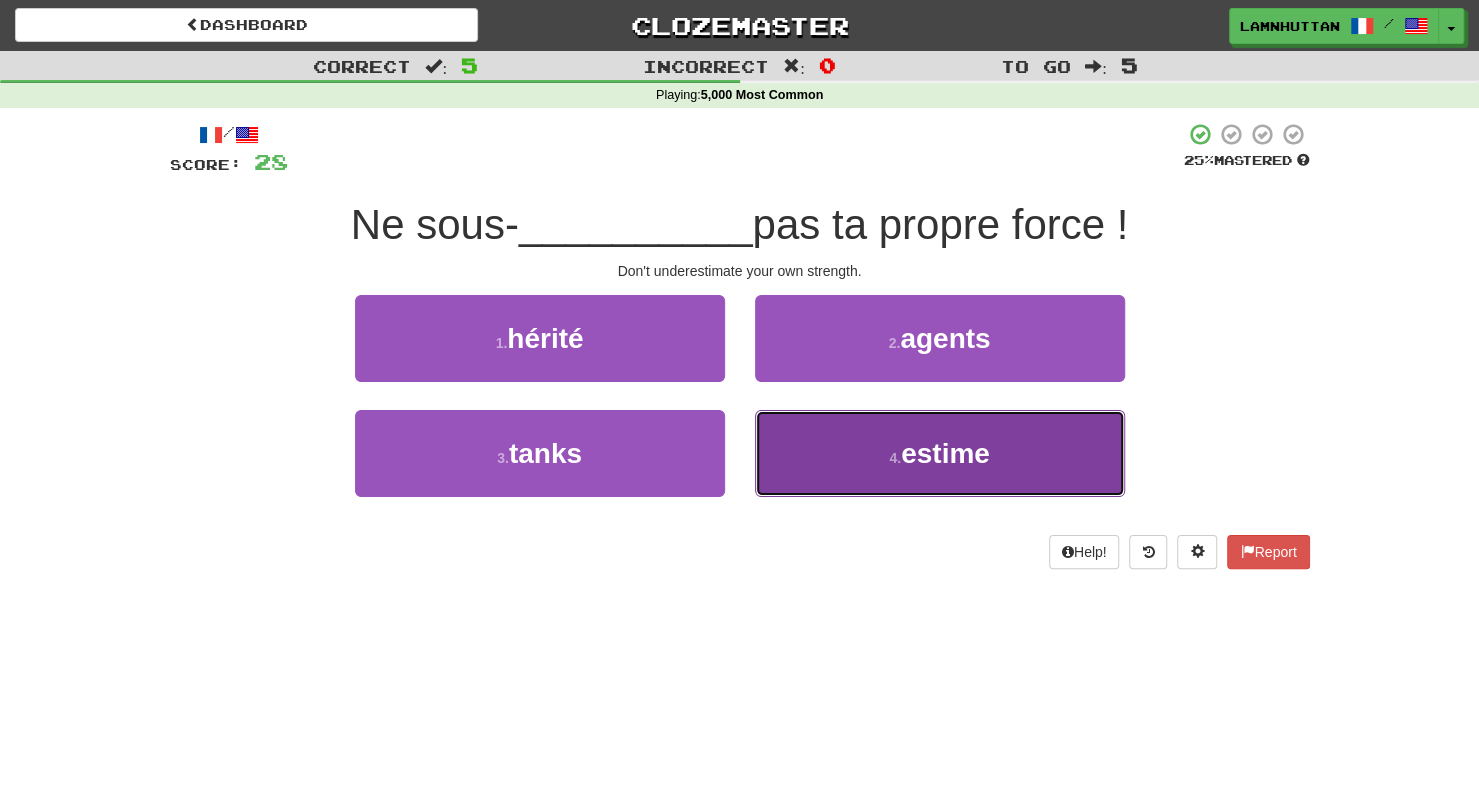 click on "4 .  estime" at bounding box center (940, 453) 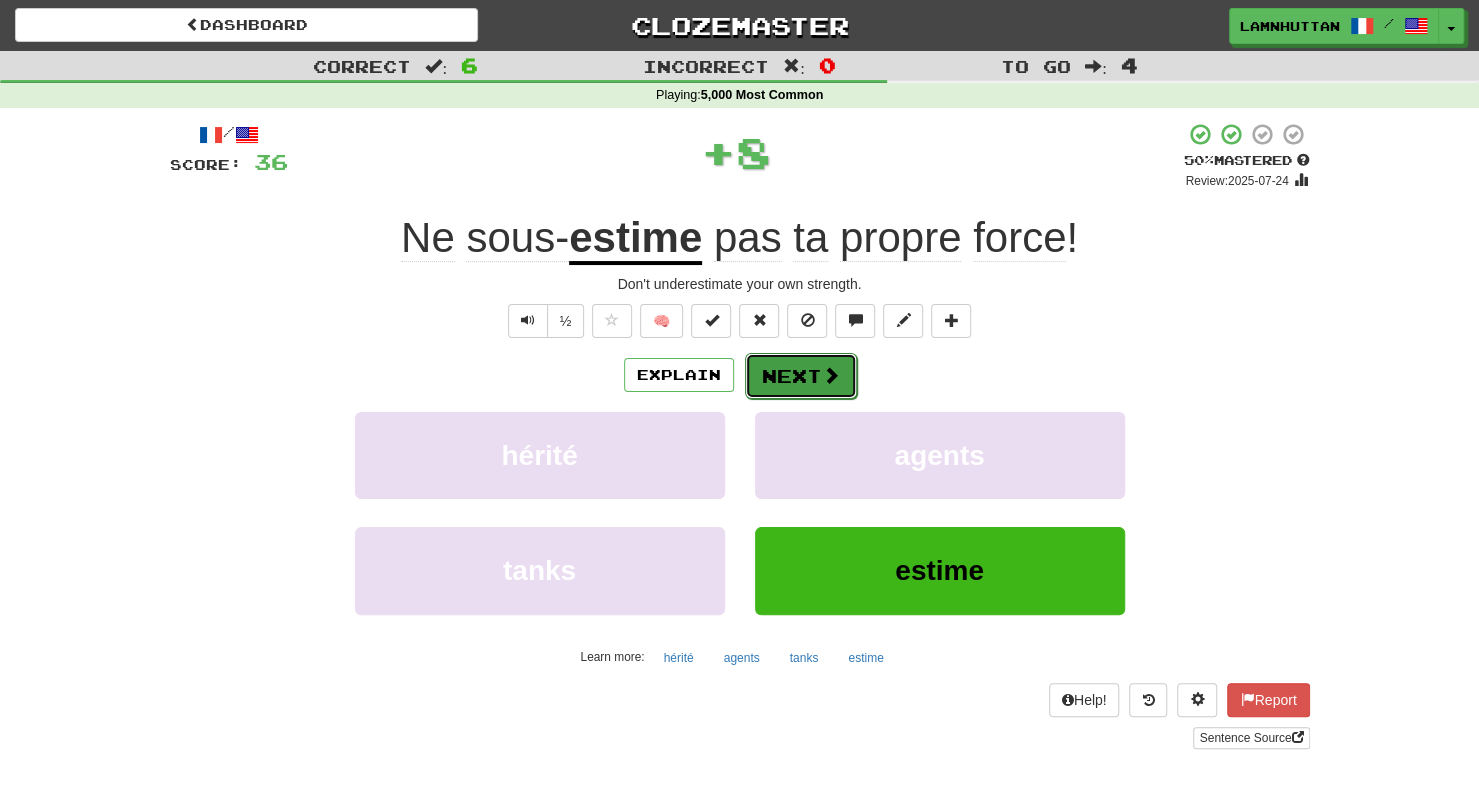 click on "Next" at bounding box center (801, 376) 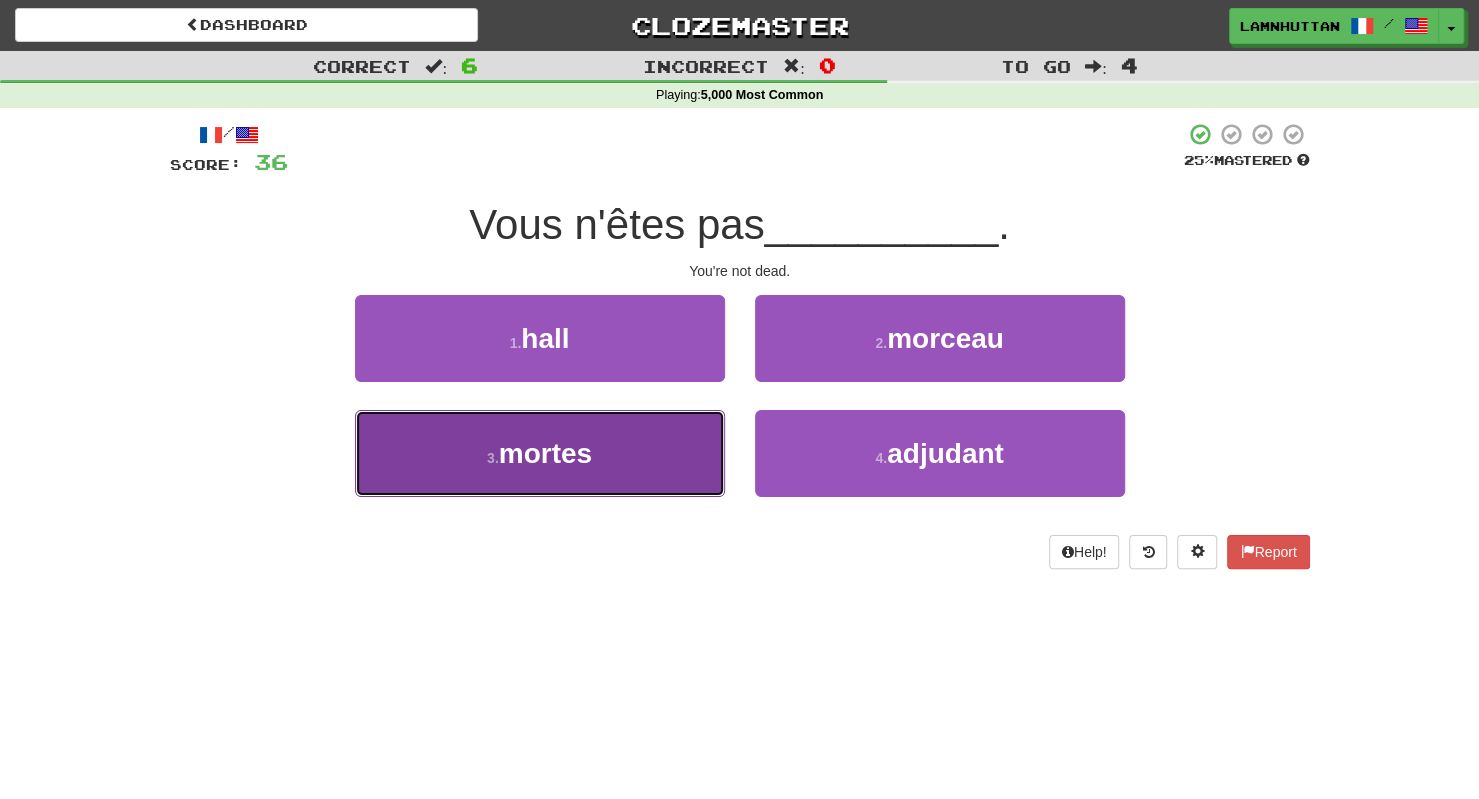 click on "3 .  mortes" at bounding box center [540, 453] 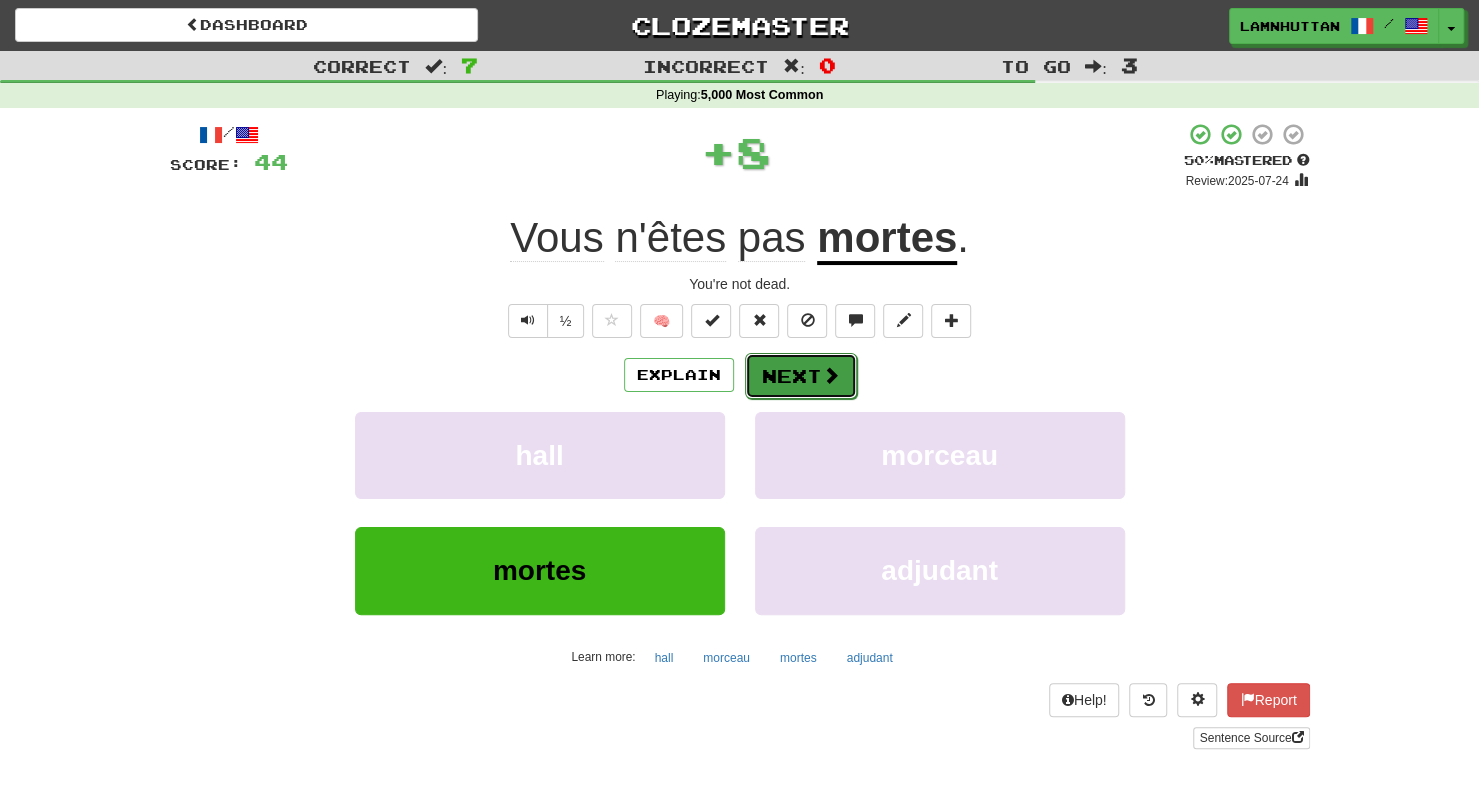 click on "Next" at bounding box center [801, 376] 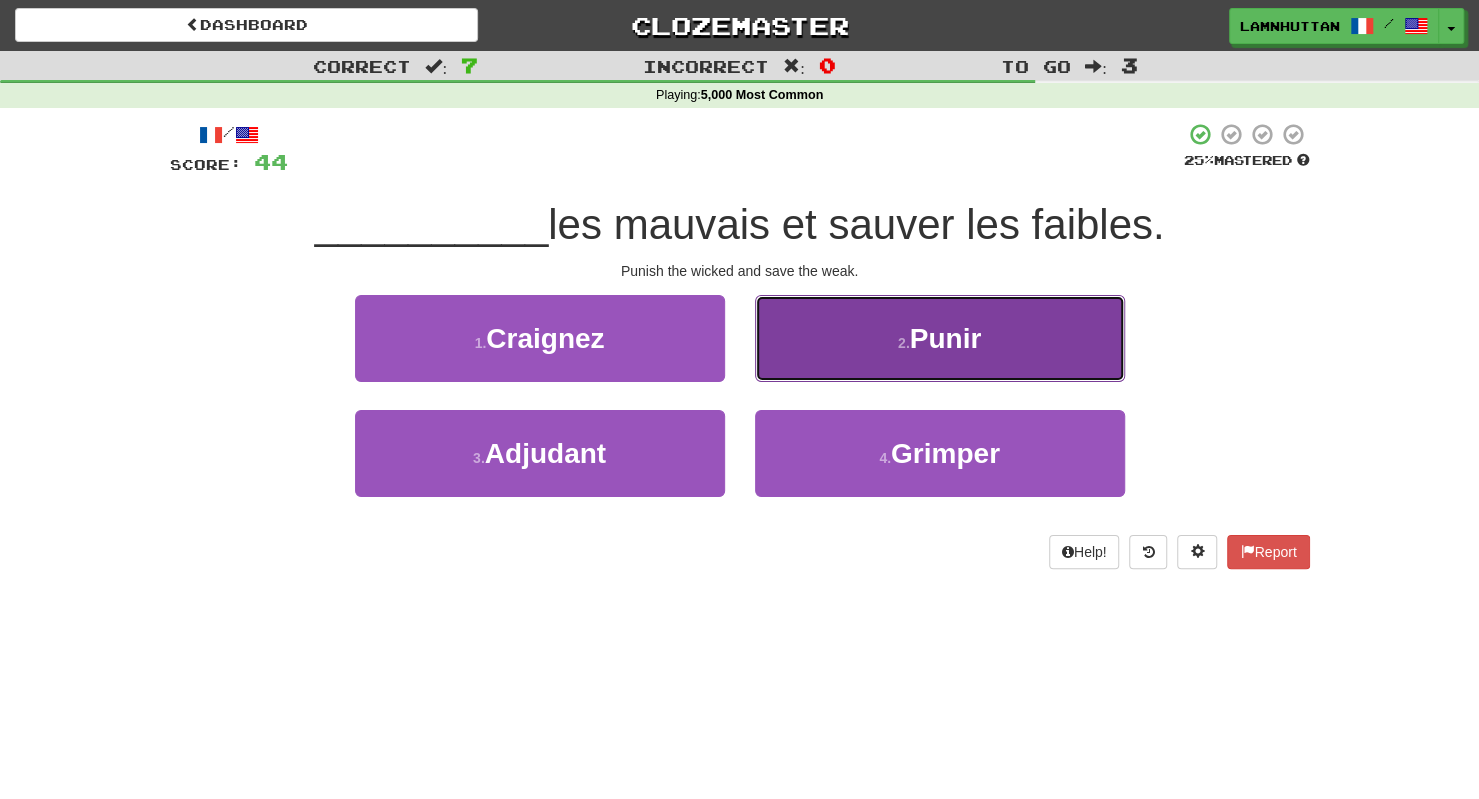 click on "2 .  Punir" at bounding box center (940, 338) 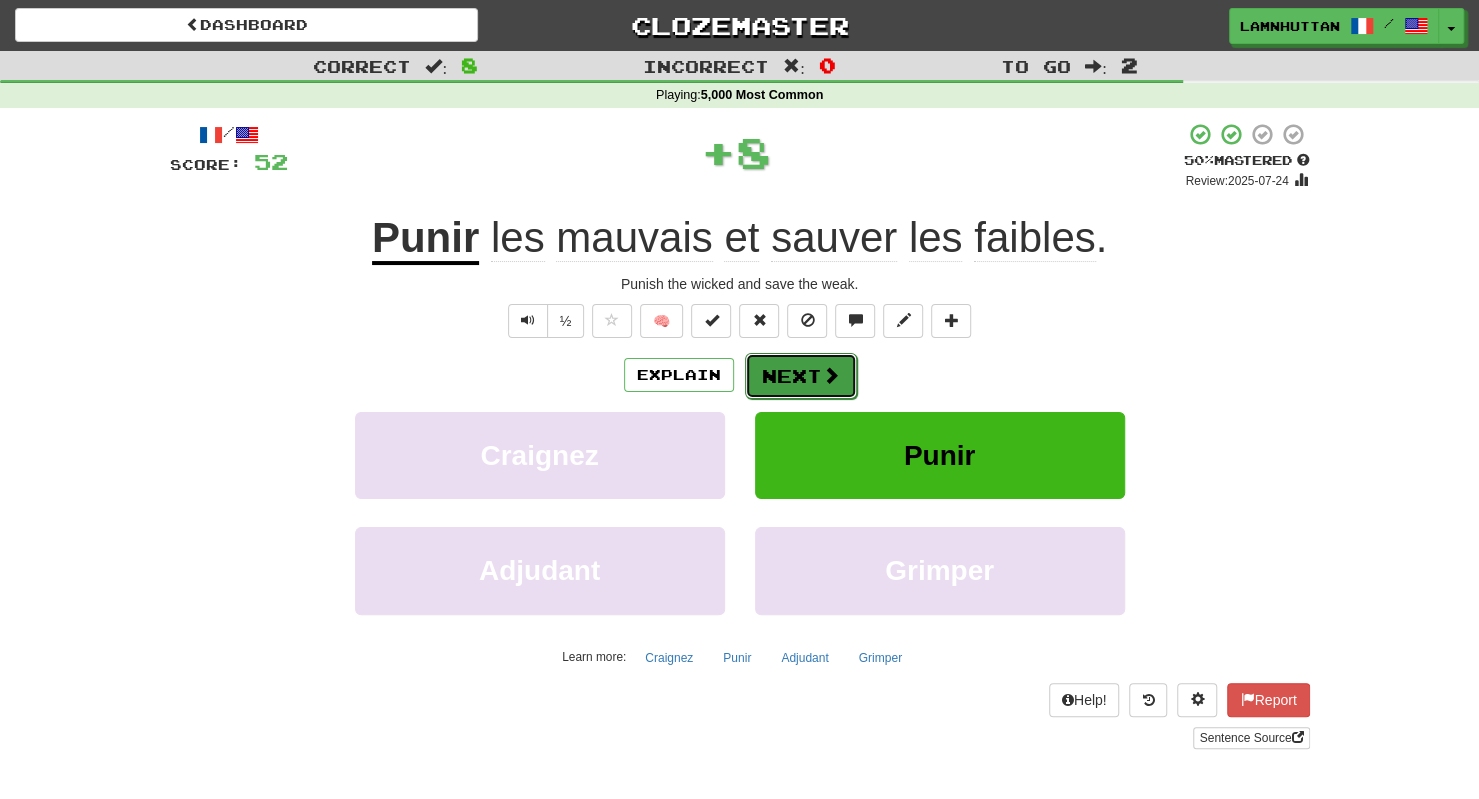 click on "Next" at bounding box center [801, 376] 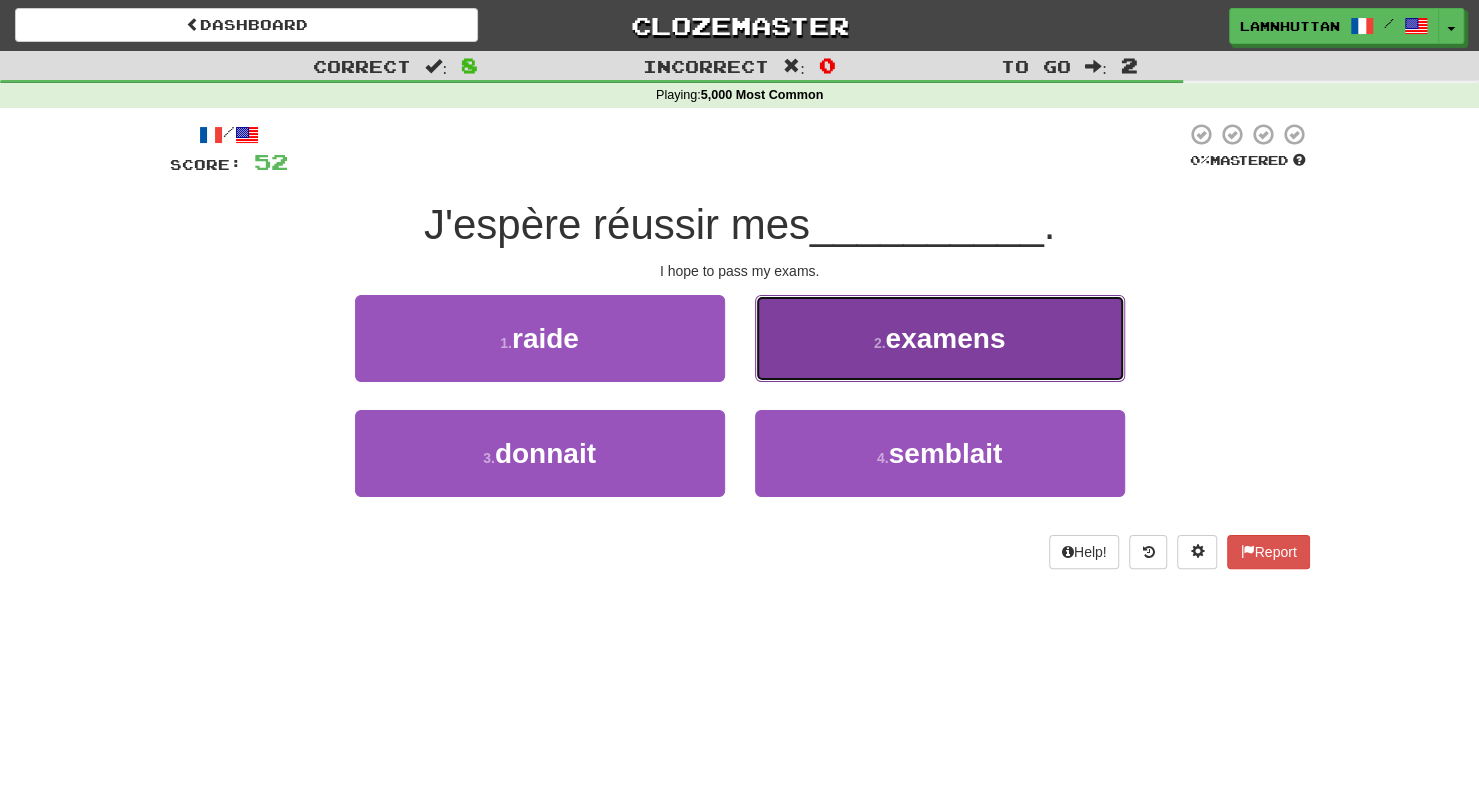 click on "examens" at bounding box center (945, 338) 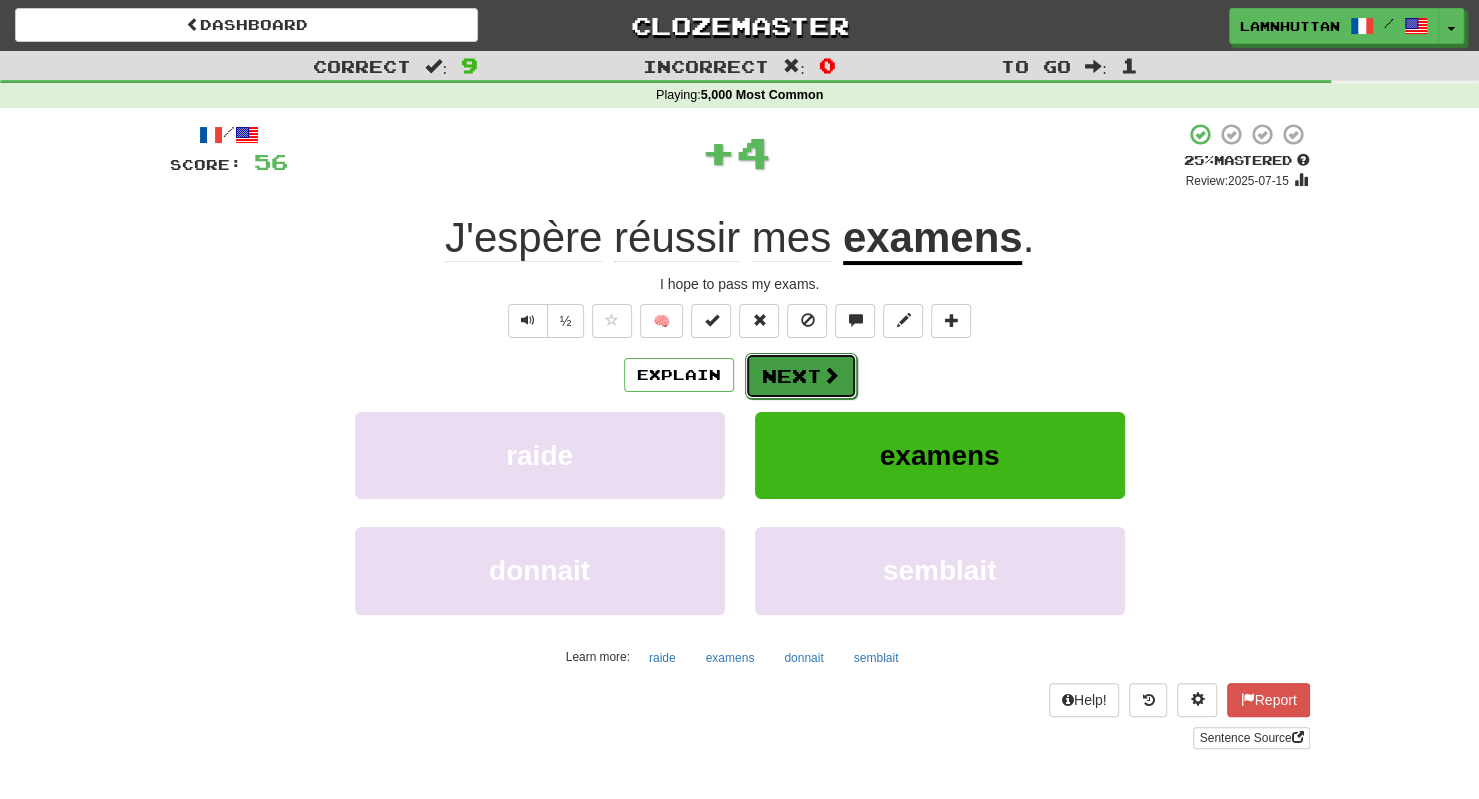 click on "Next" at bounding box center [801, 376] 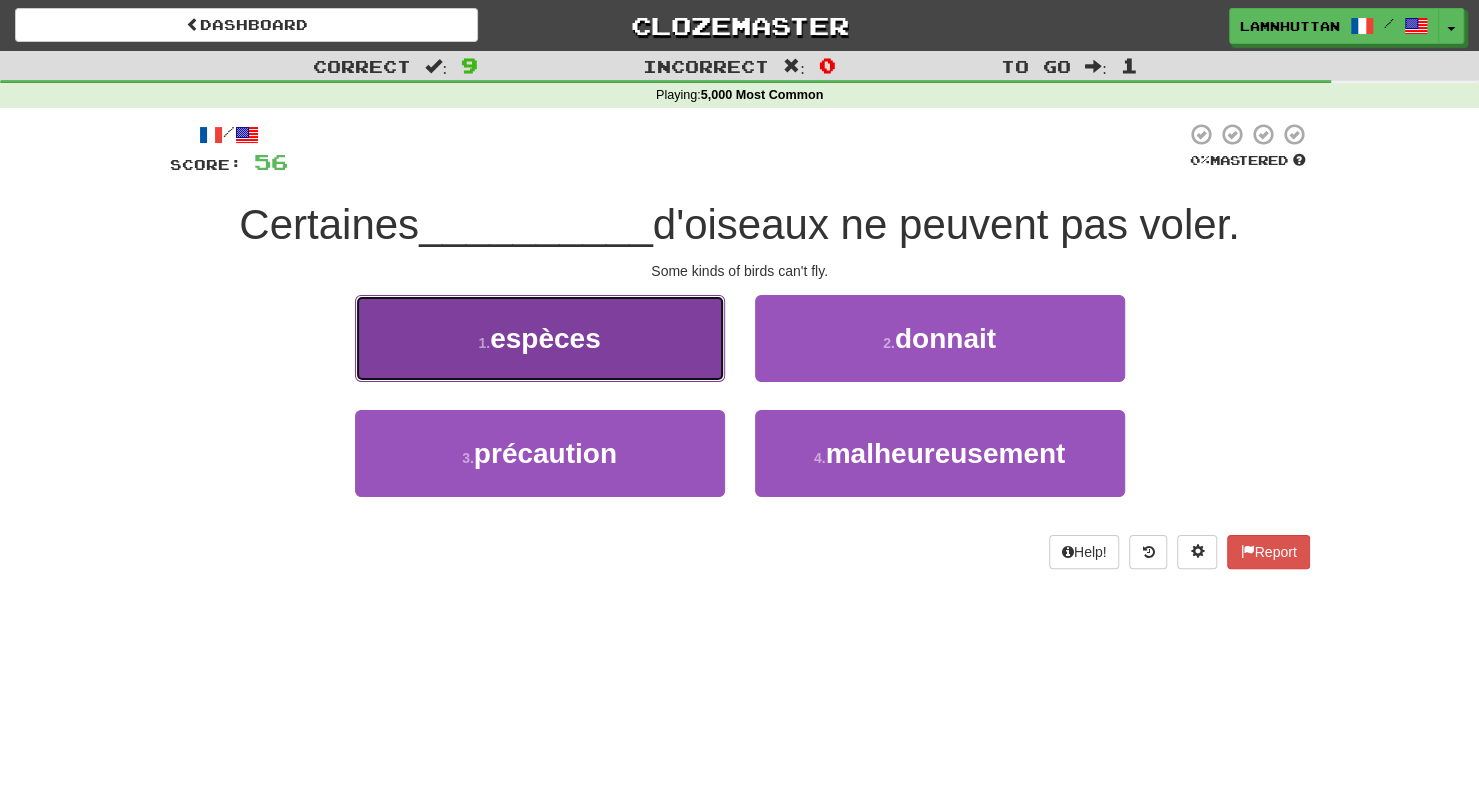 click on "1 .  espèces" at bounding box center [540, 338] 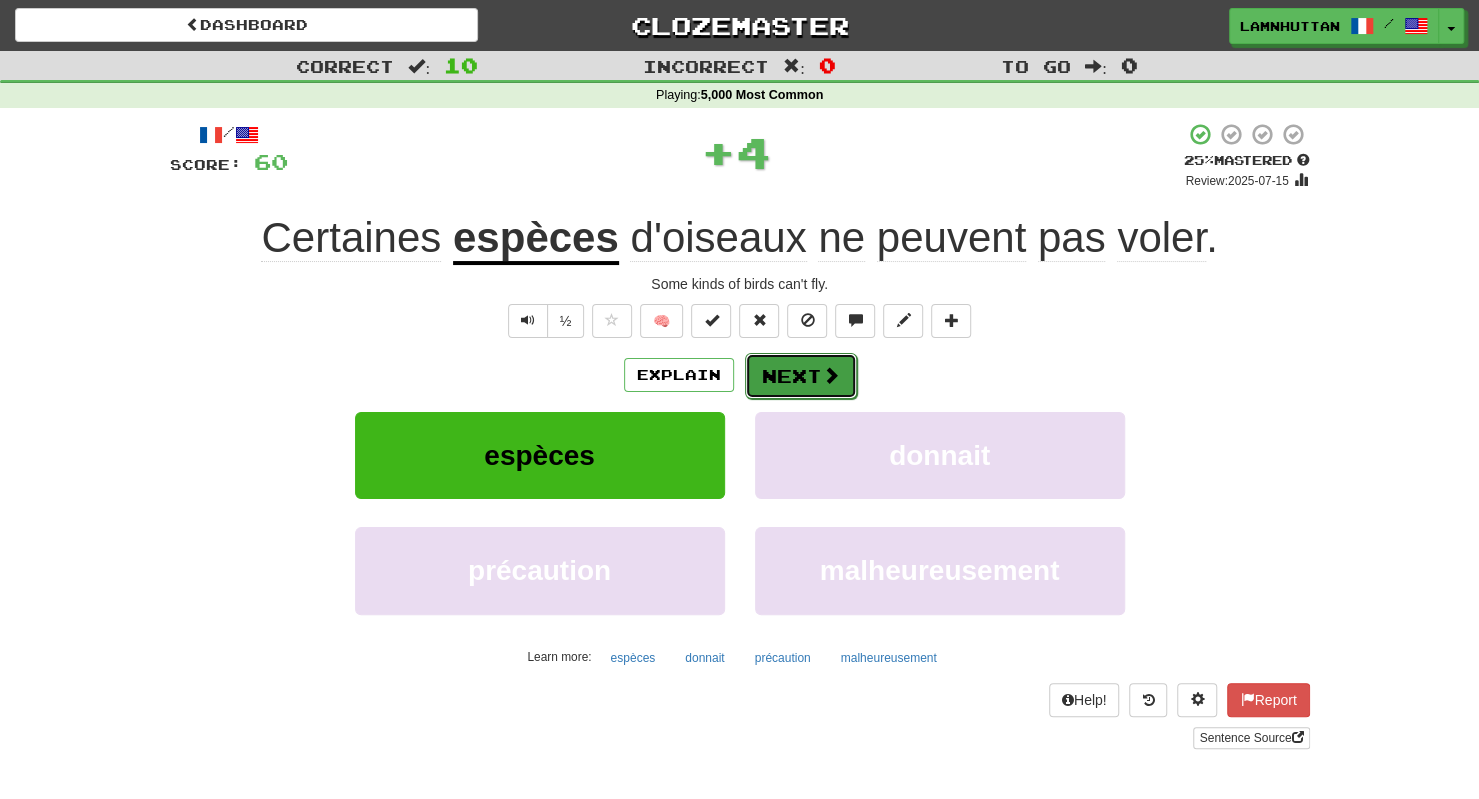 click on "Next" at bounding box center (801, 376) 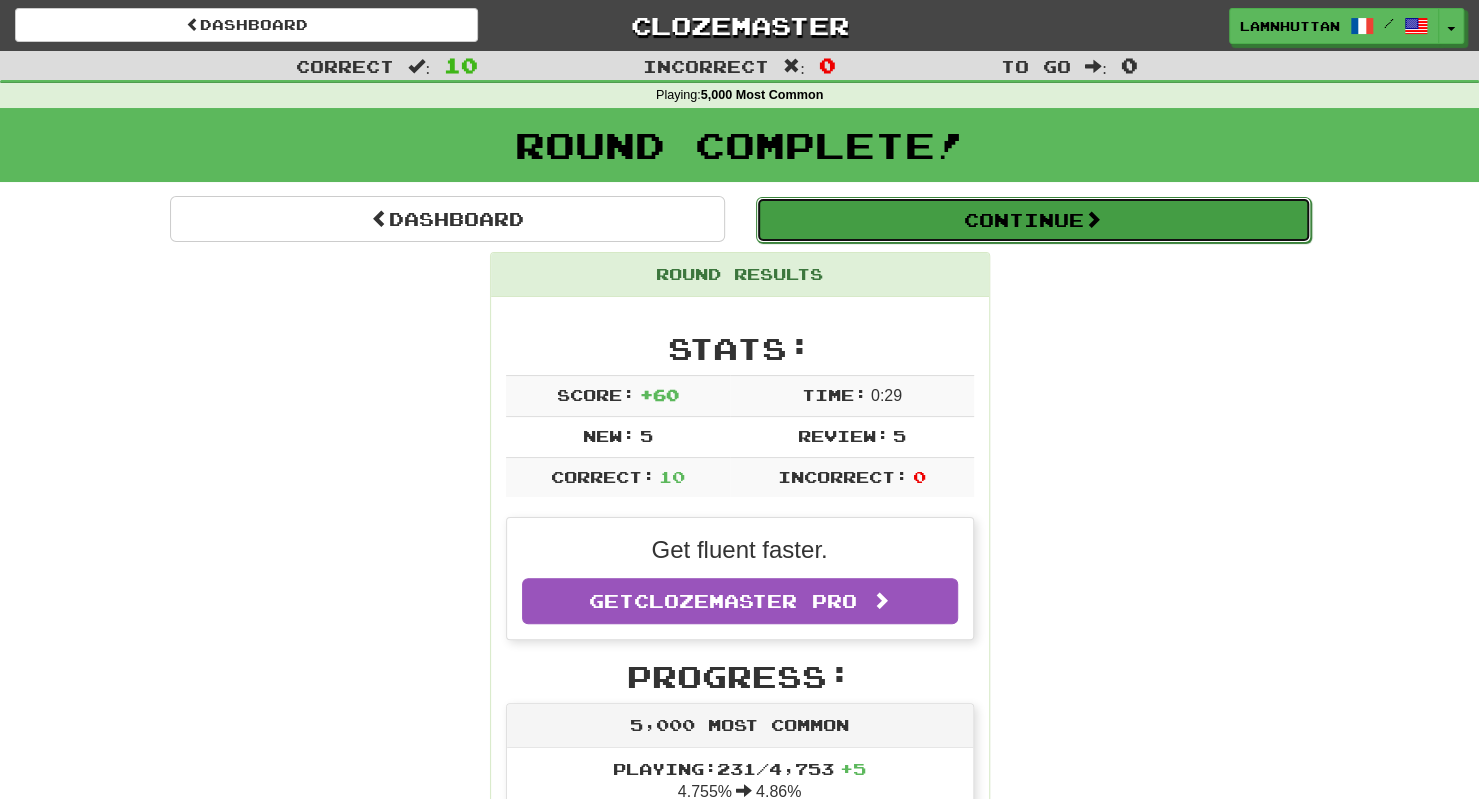 click on "Continue" at bounding box center (1033, 220) 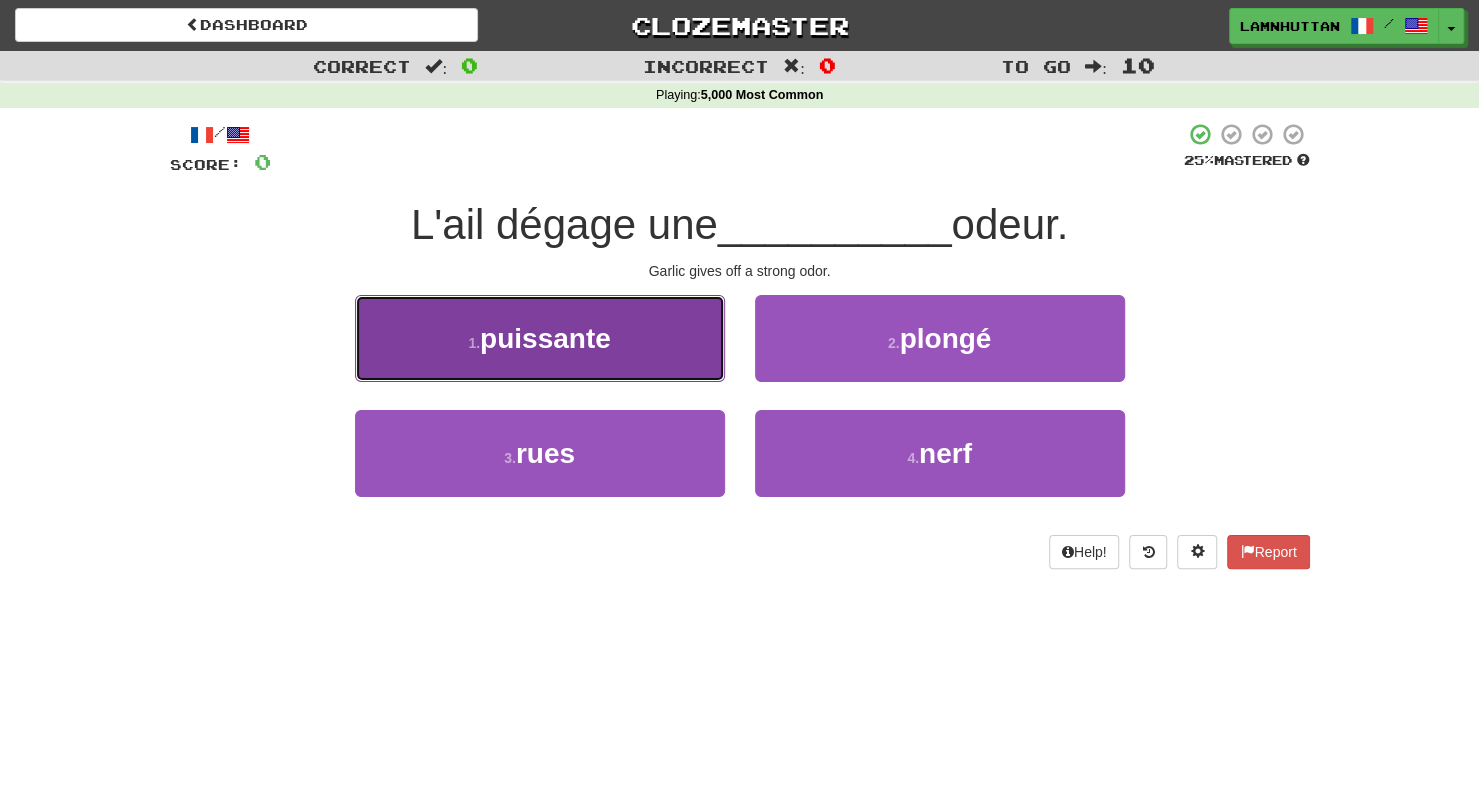 click on "1 .  puissante" at bounding box center [540, 338] 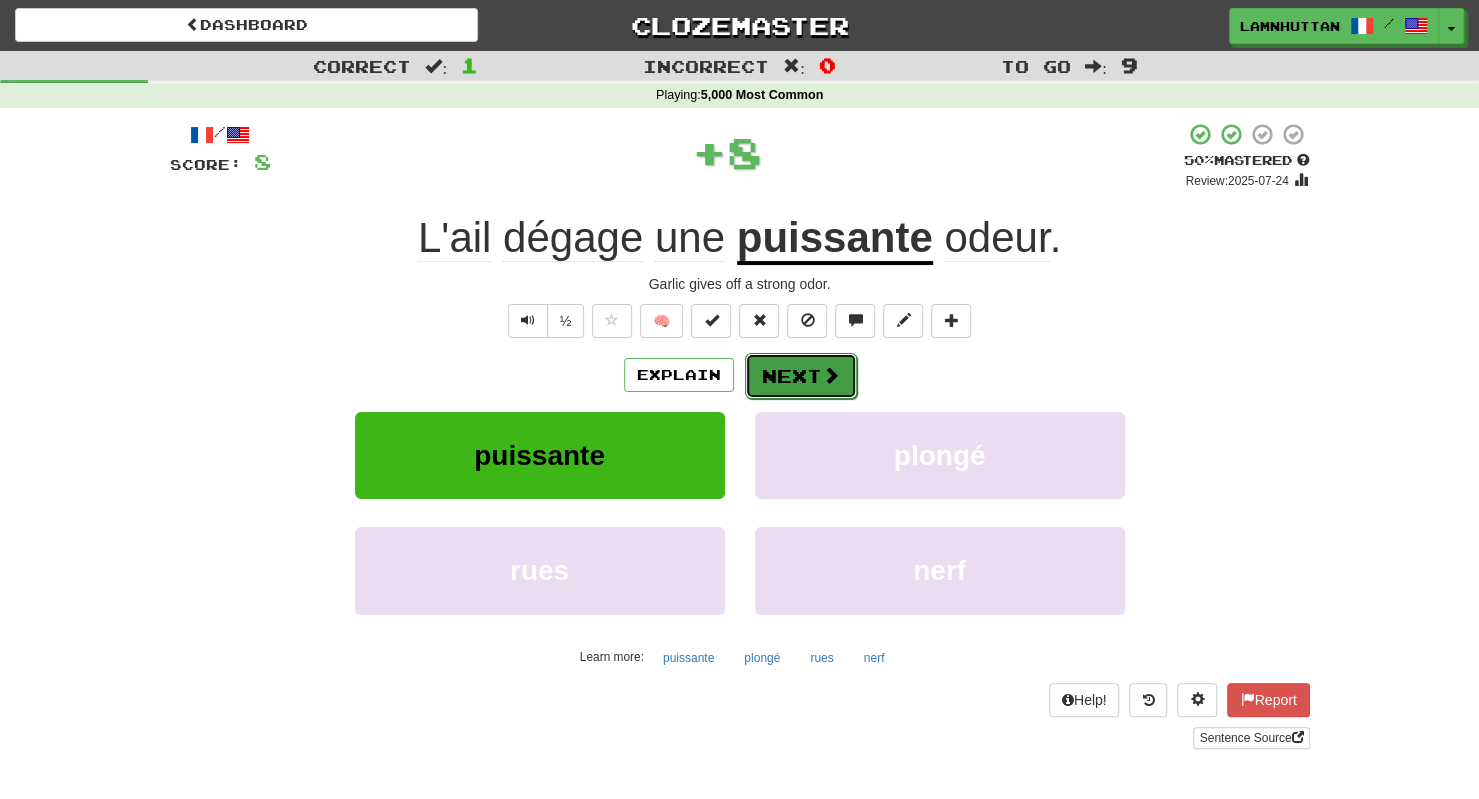 click on "Next" at bounding box center [801, 376] 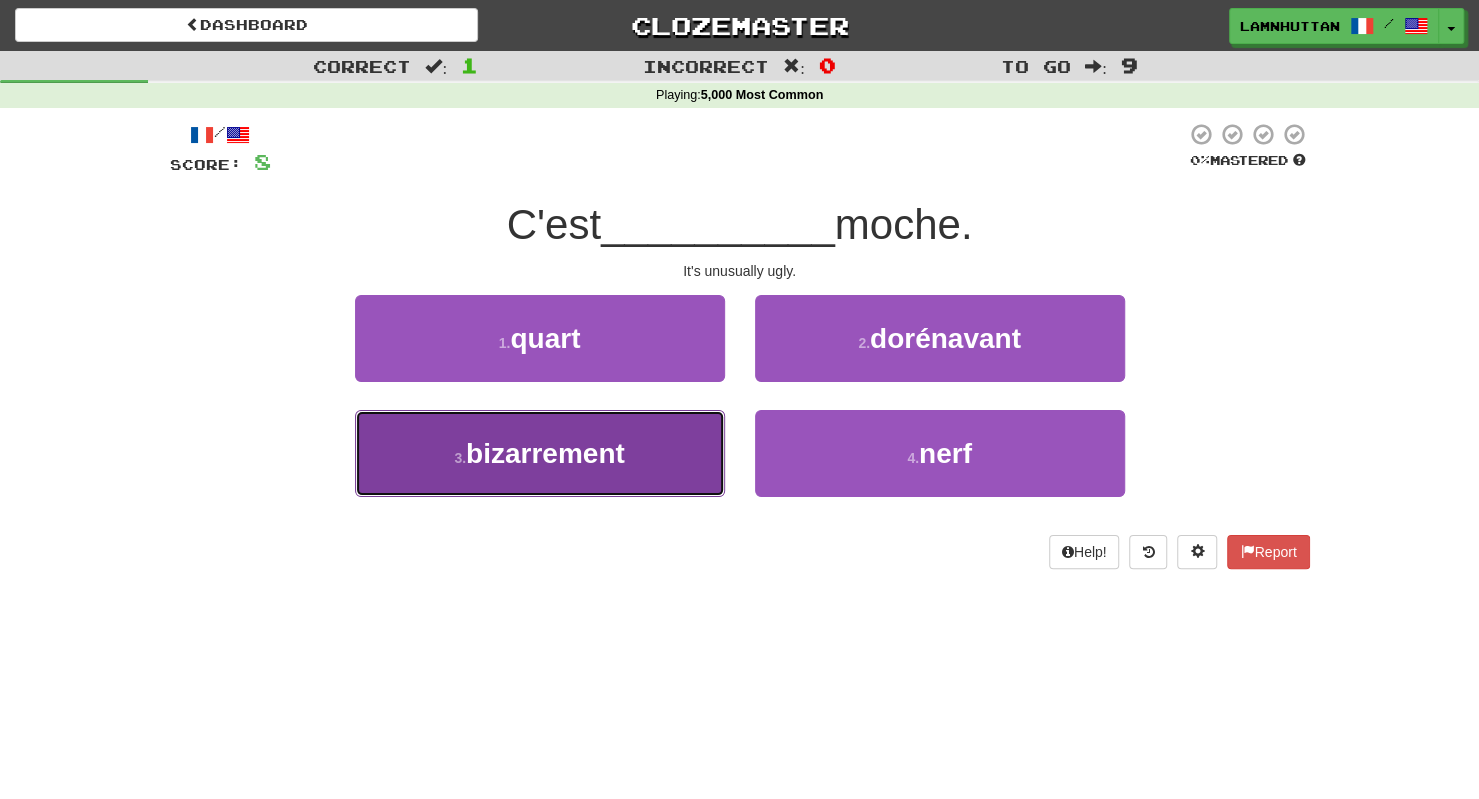 click on "3 .  bizarrement" at bounding box center (540, 453) 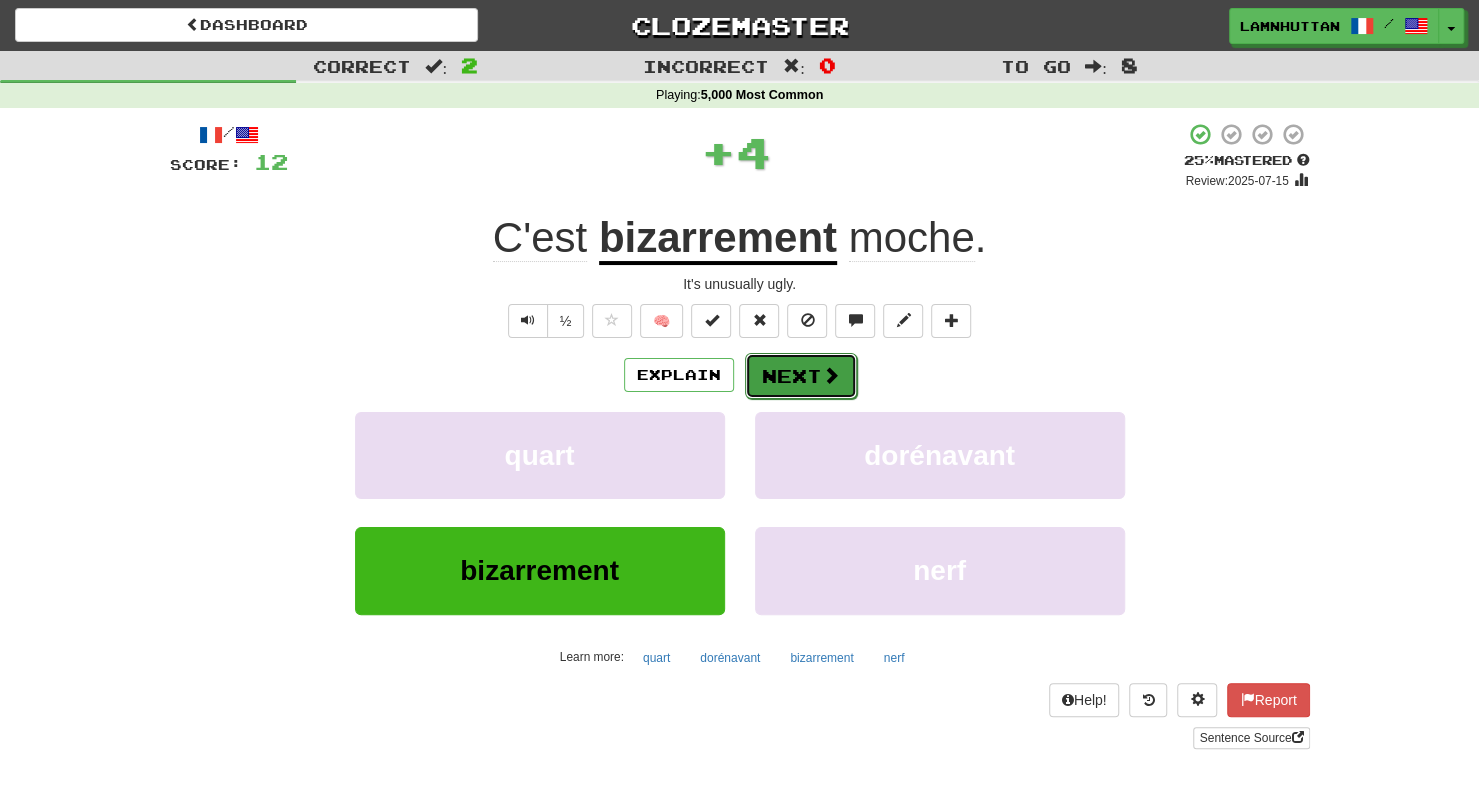 click on "Next" at bounding box center (801, 376) 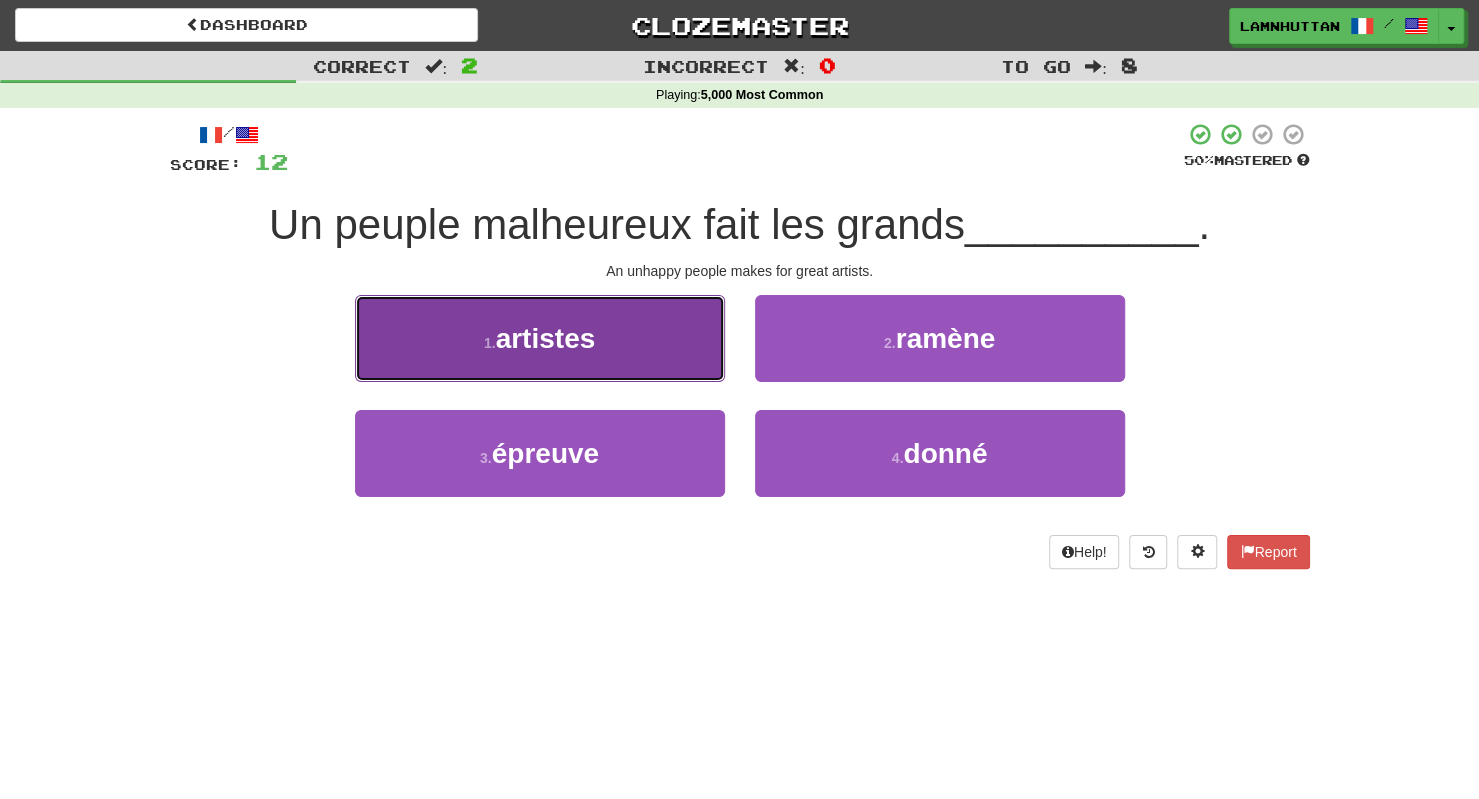click on "1 .  artistes" at bounding box center [540, 338] 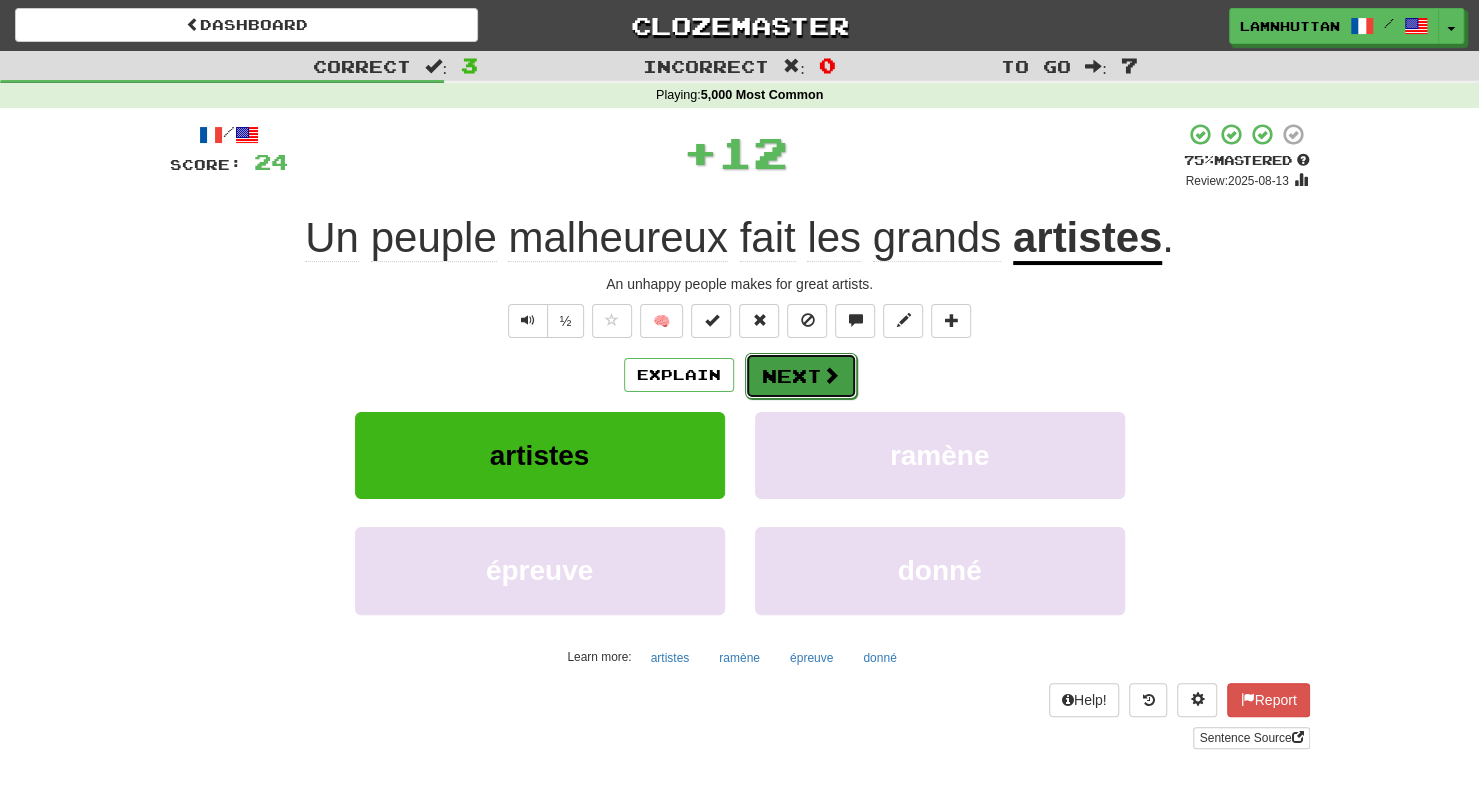 click on "Next" at bounding box center (801, 376) 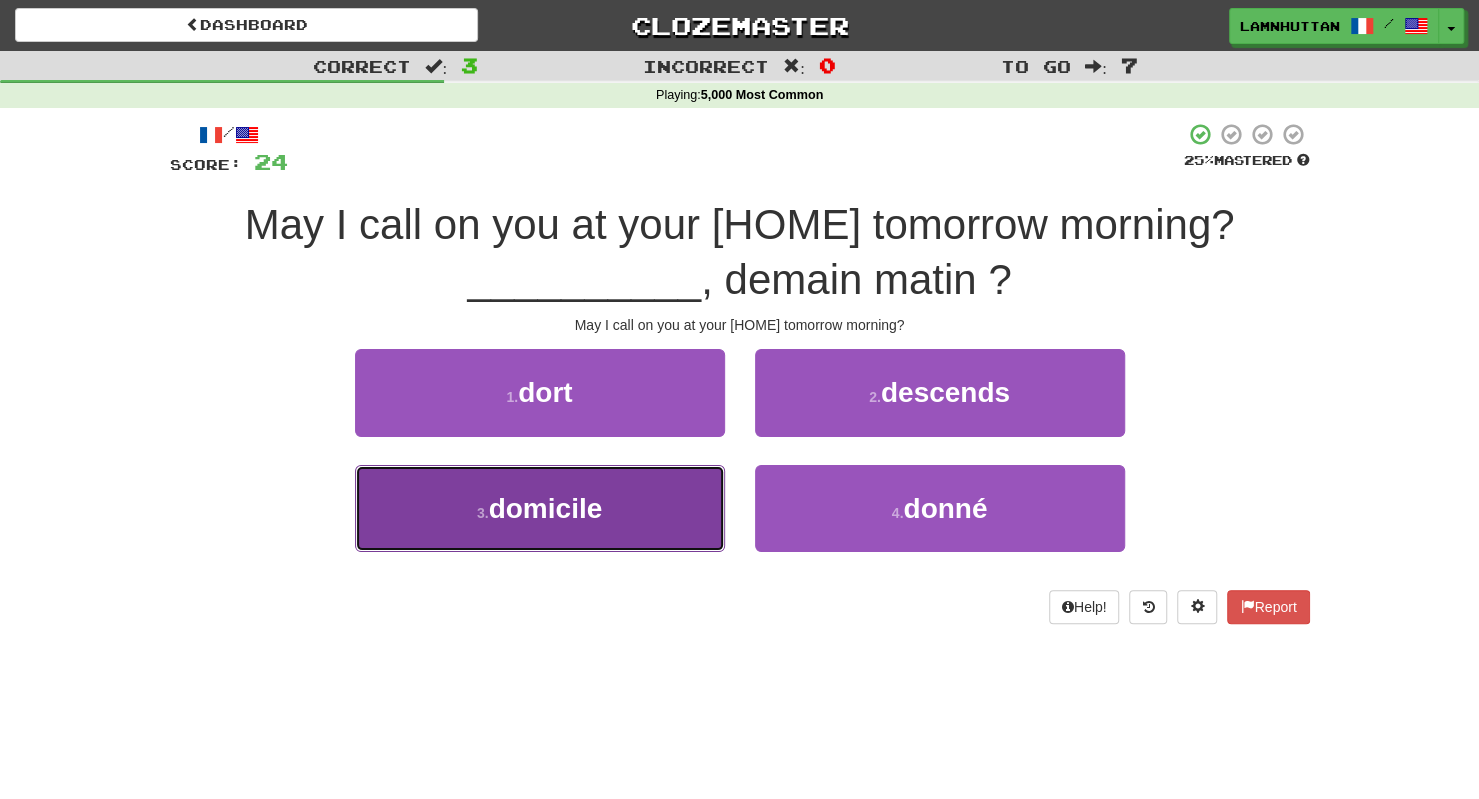click on "3 .  domicile" at bounding box center [540, 508] 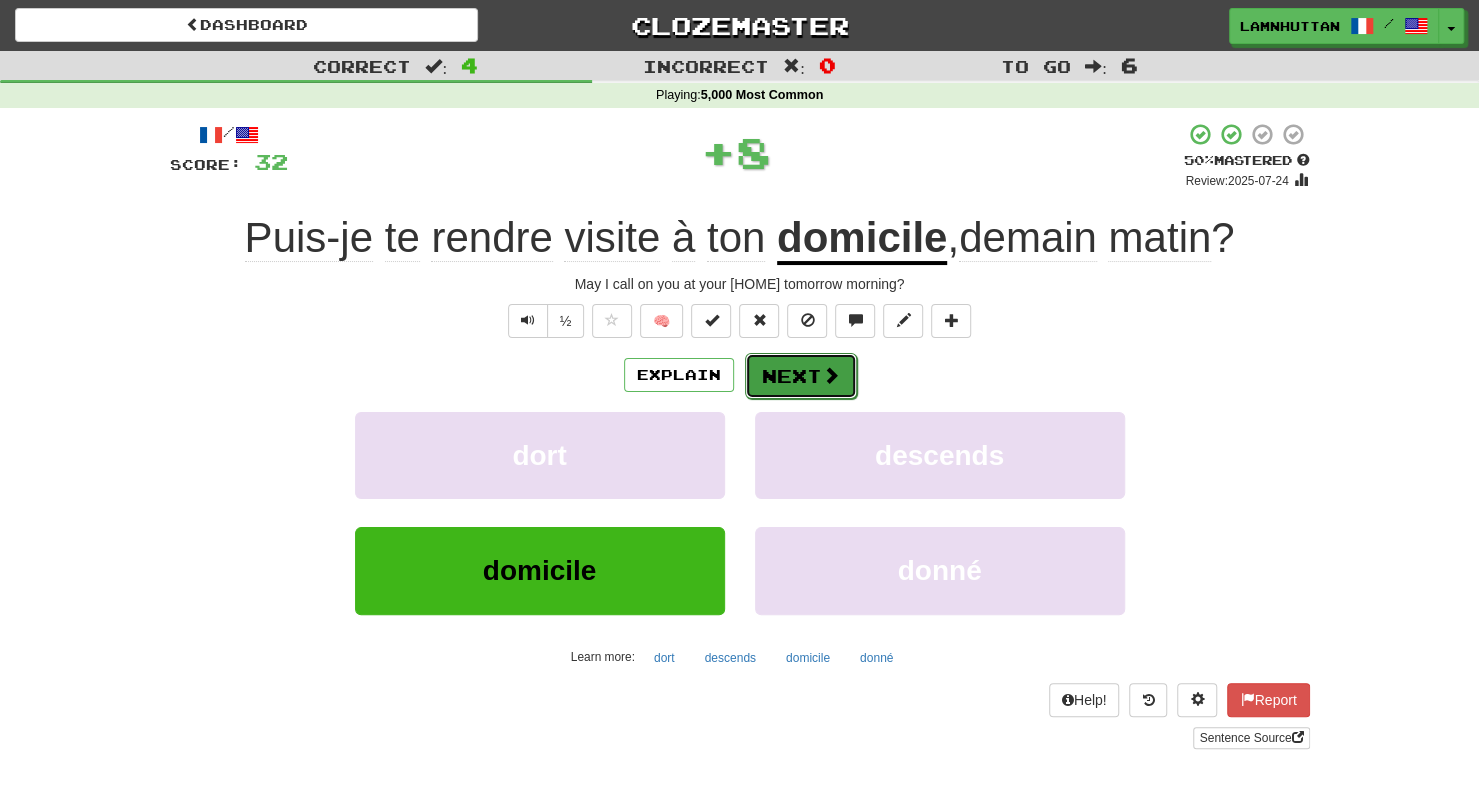 click on "Next" at bounding box center (801, 376) 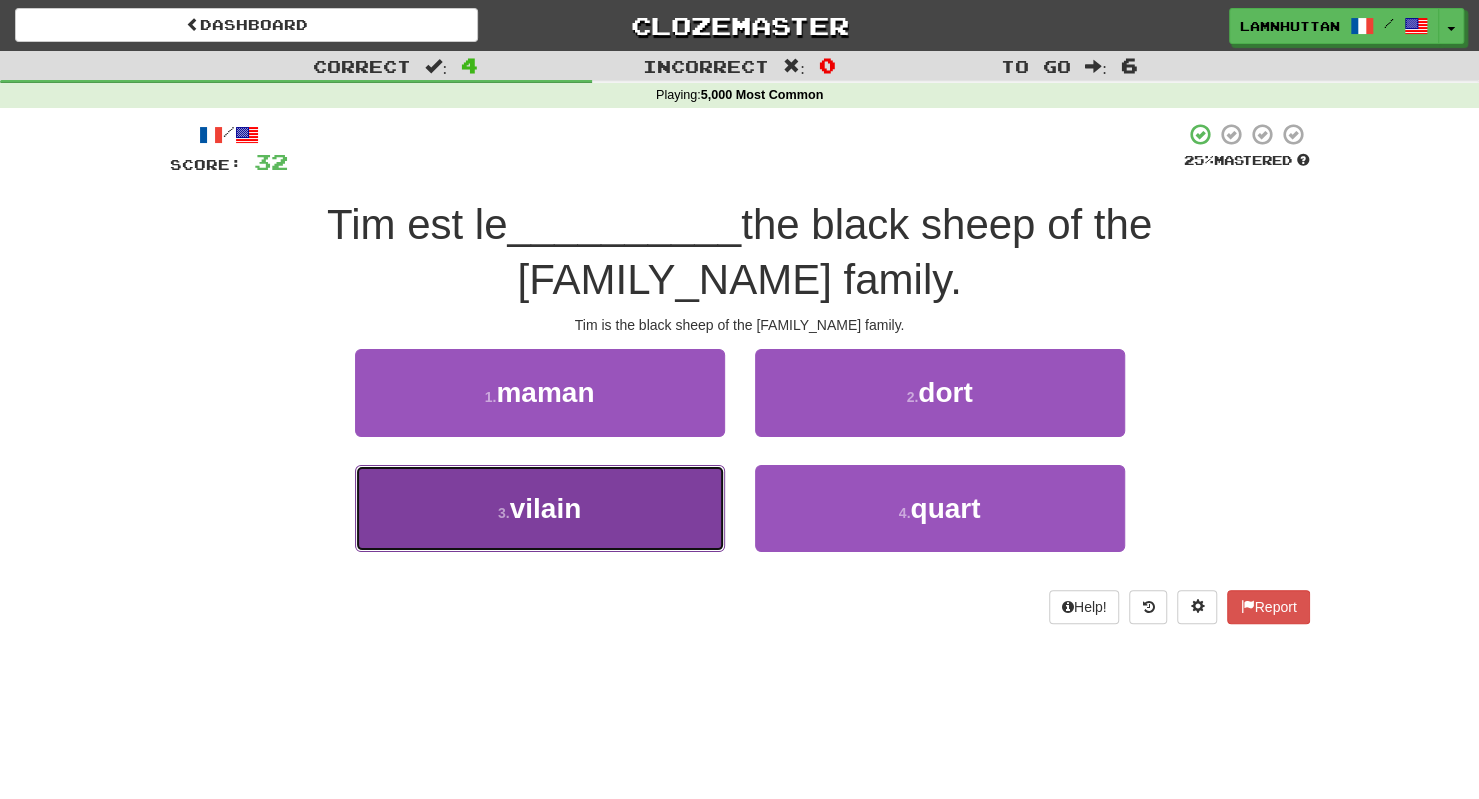 click on "3 .  vilain" at bounding box center (540, 508) 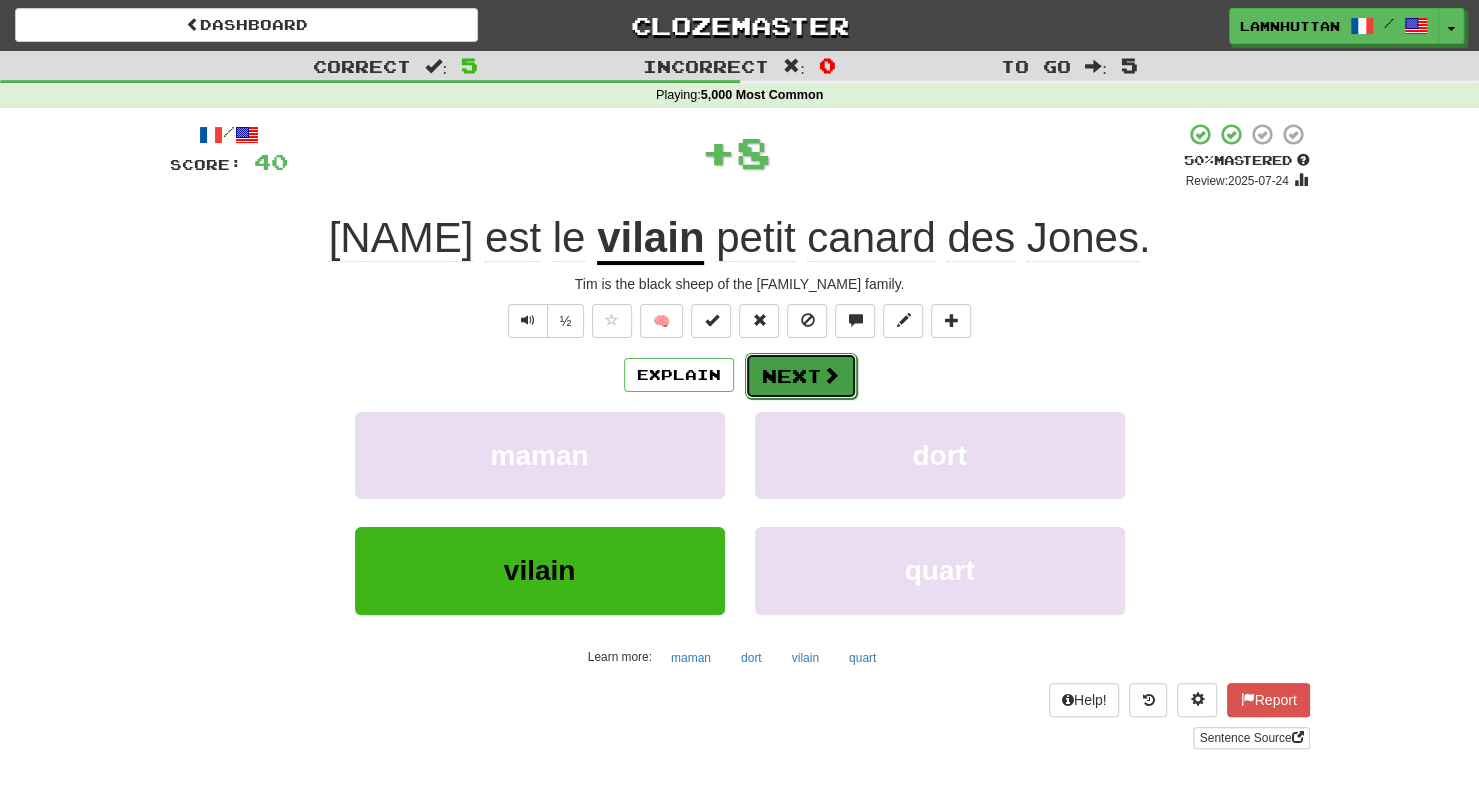 click at bounding box center [831, 375] 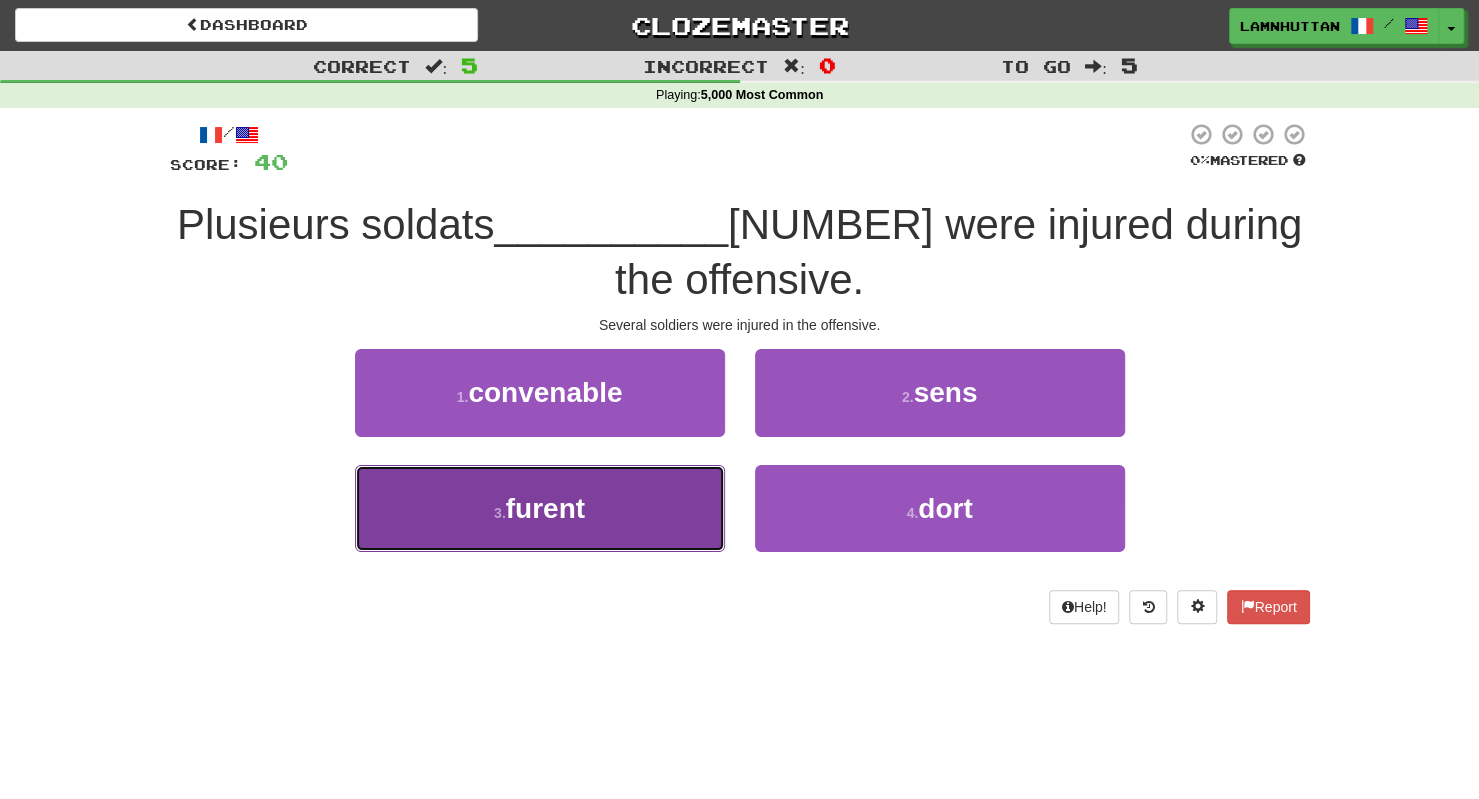 click on "3 .  furent" at bounding box center [540, 508] 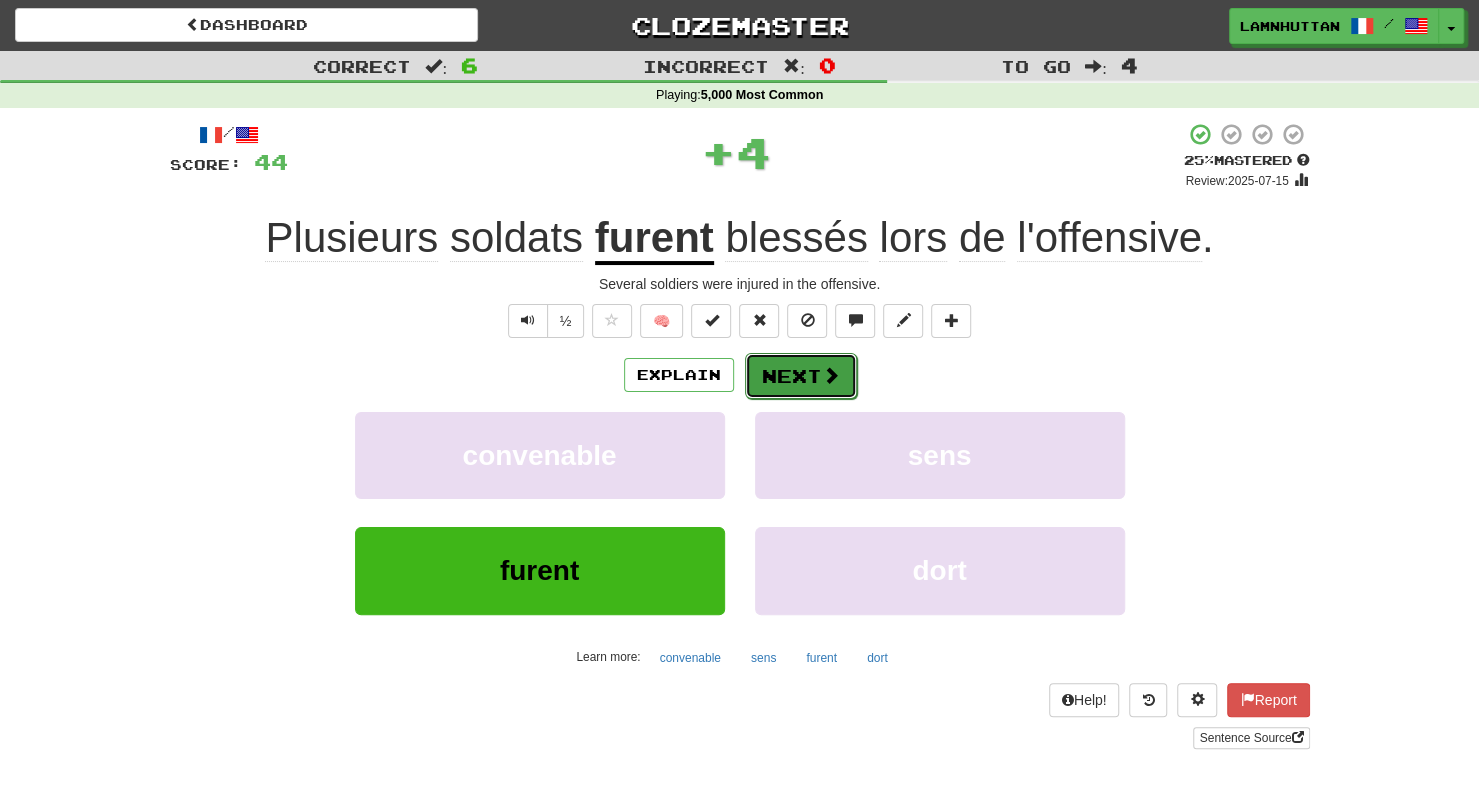 click on "Next" at bounding box center [801, 376] 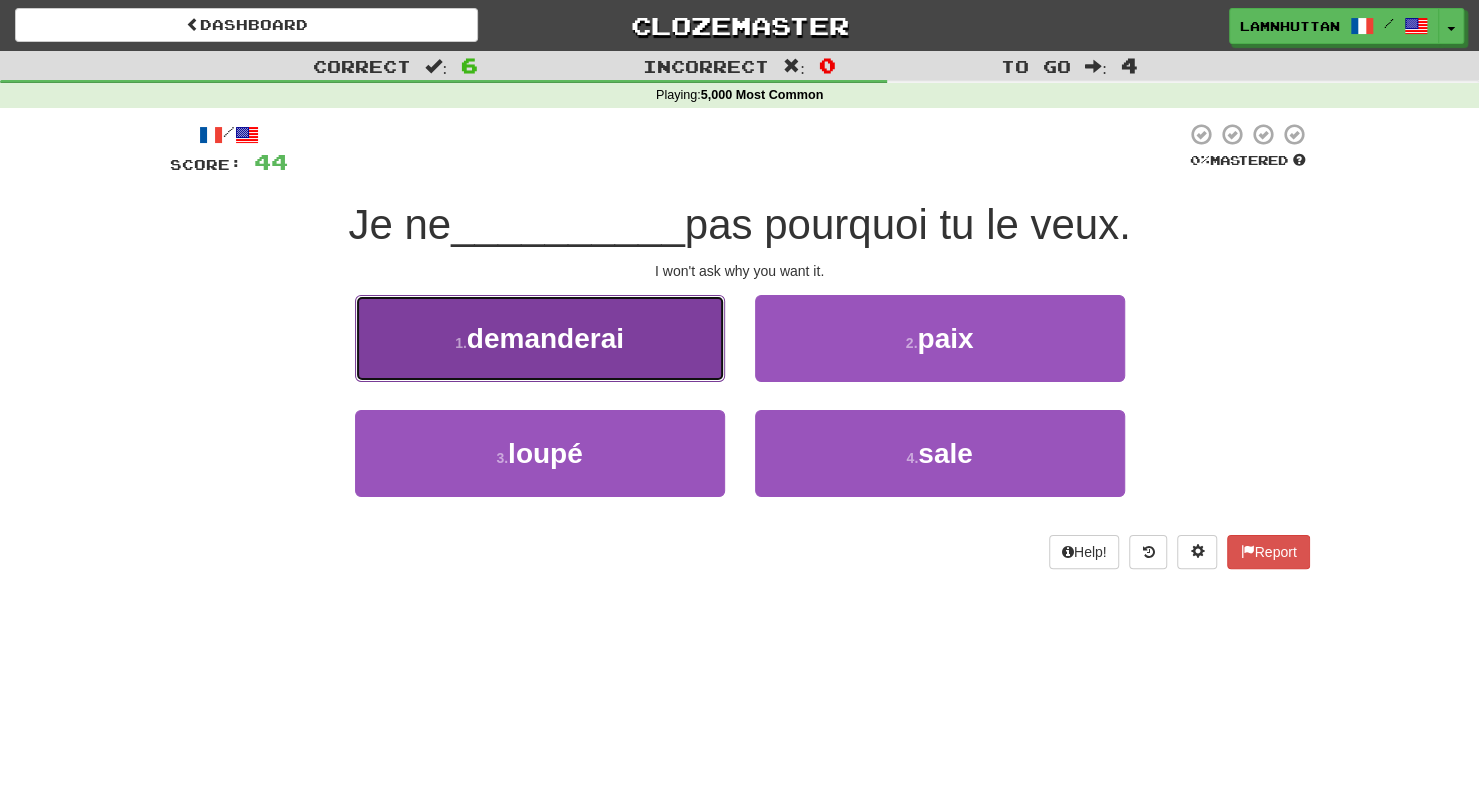click on "1 .  demanderai" at bounding box center (540, 338) 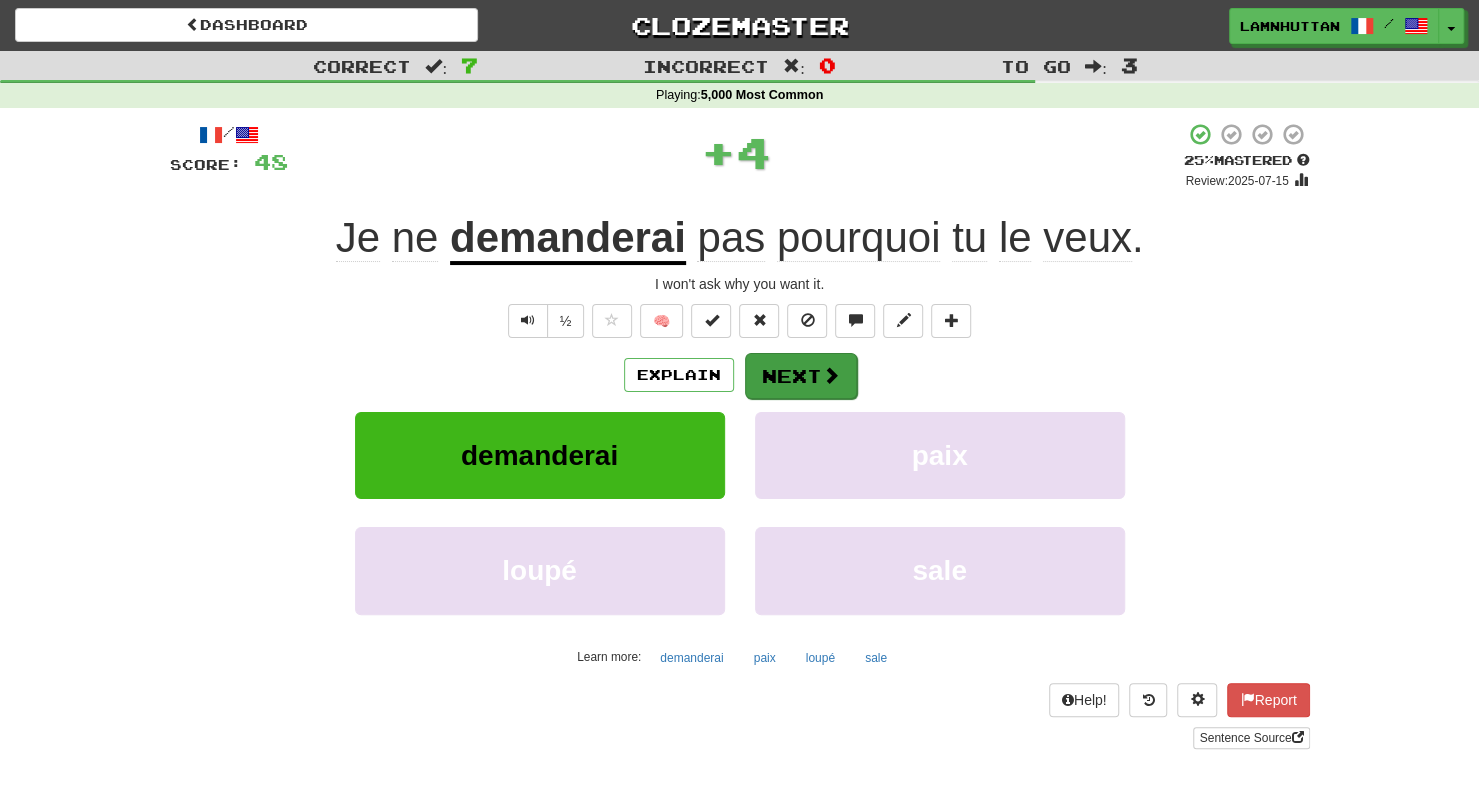 drag, startPoint x: 794, startPoint y: 409, endPoint x: 810, endPoint y: 391, distance: 24.083189 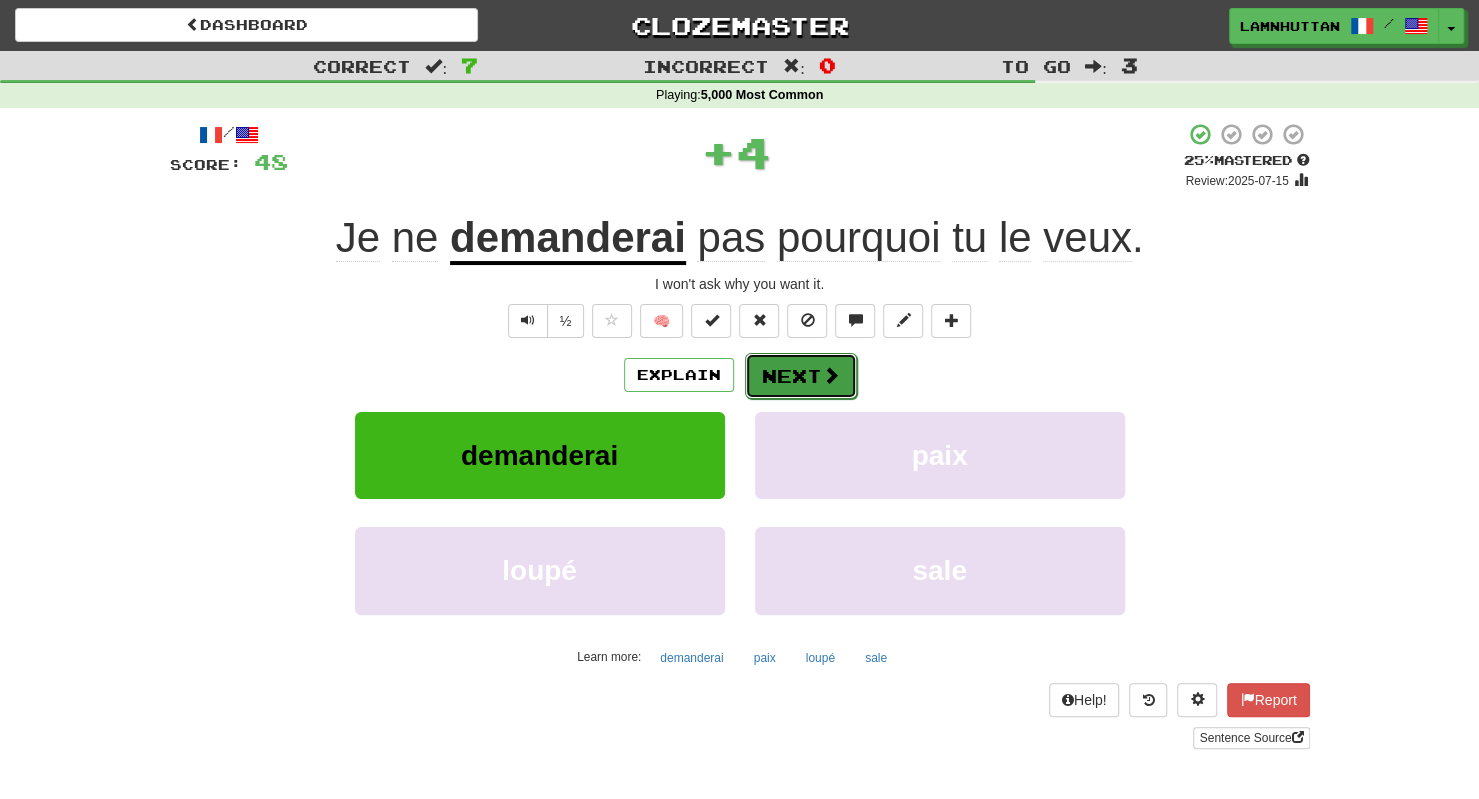 click on "Next" at bounding box center (801, 376) 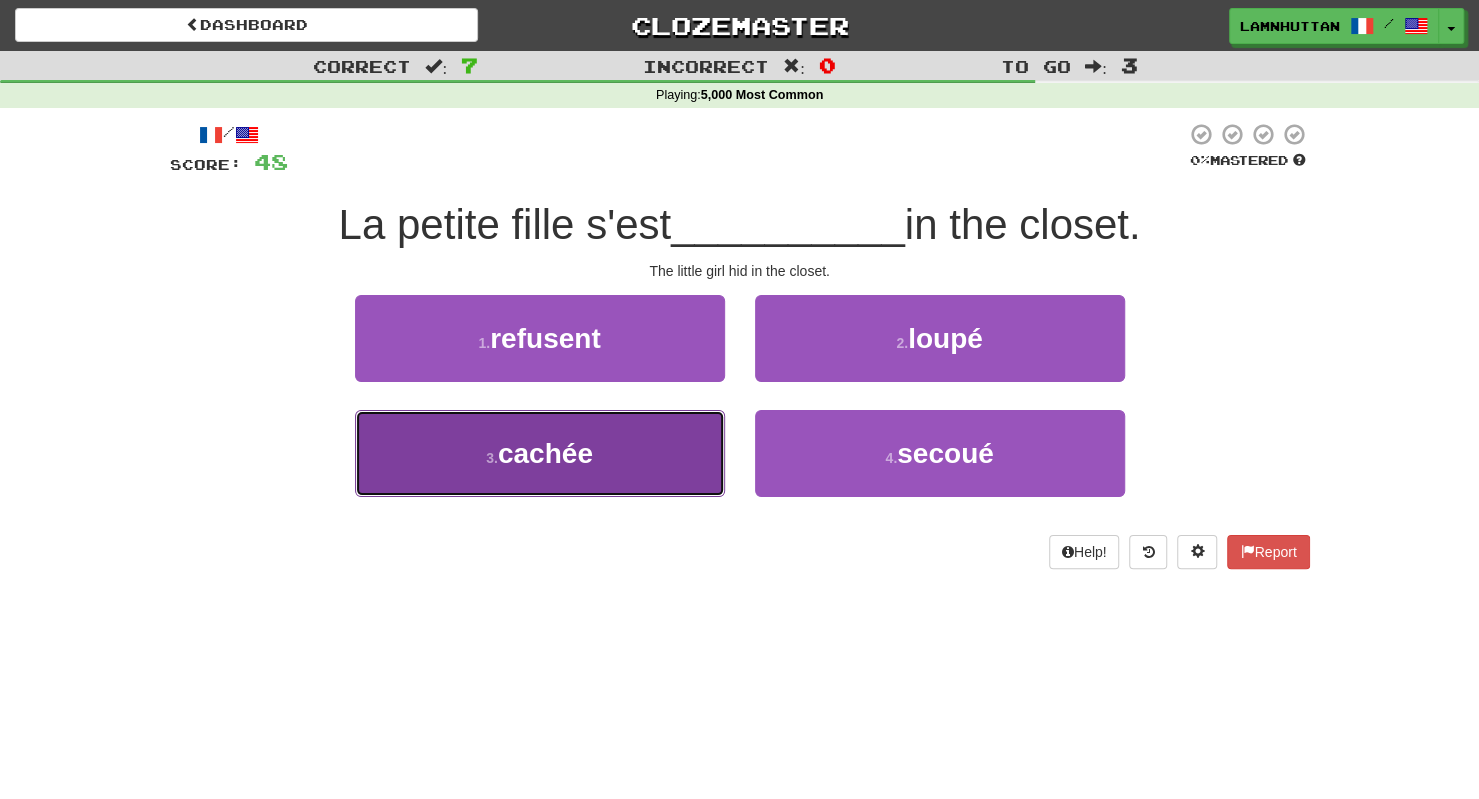 click on "3 .  cachée" at bounding box center [540, 453] 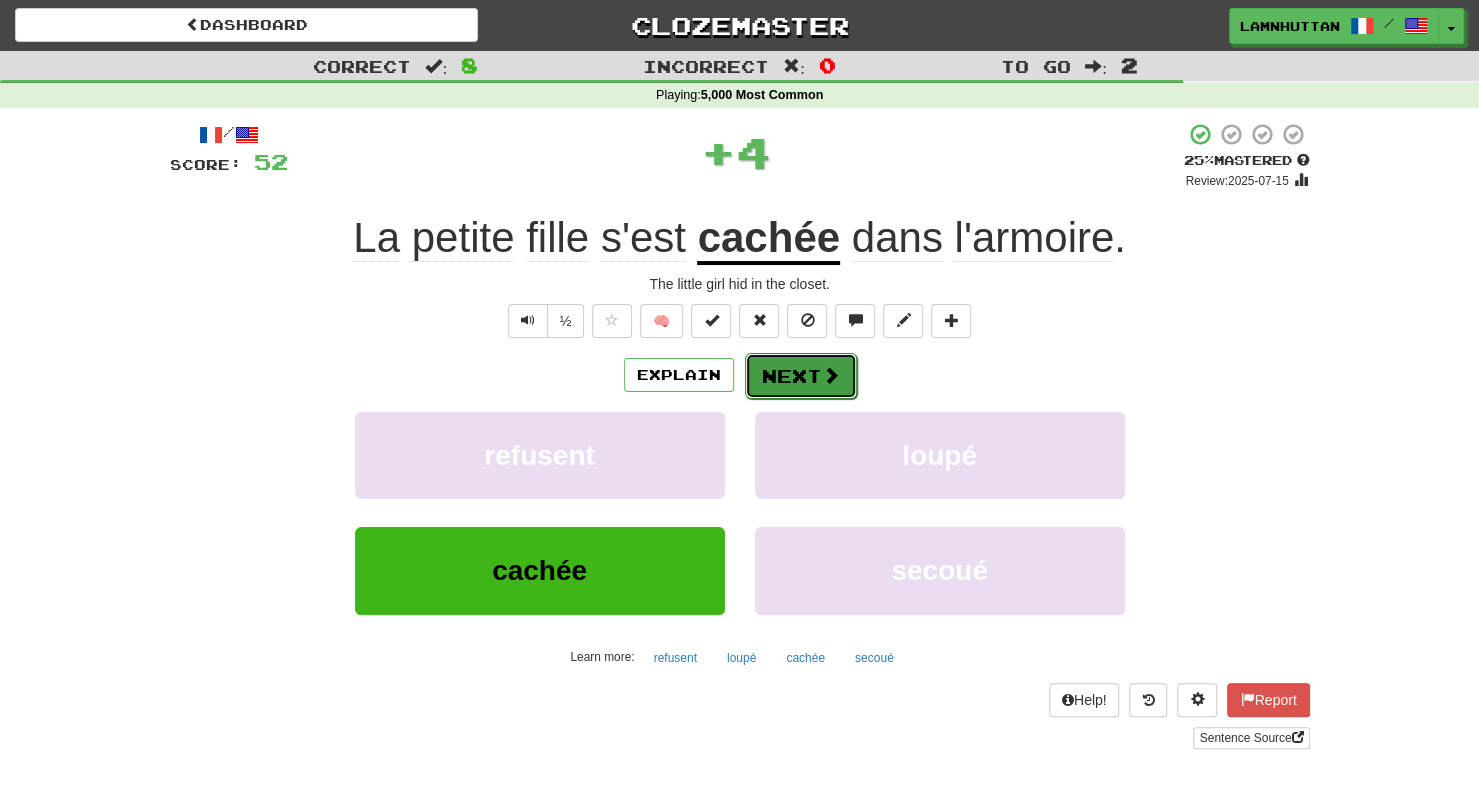 click on "Next" at bounding box center [801, 376] 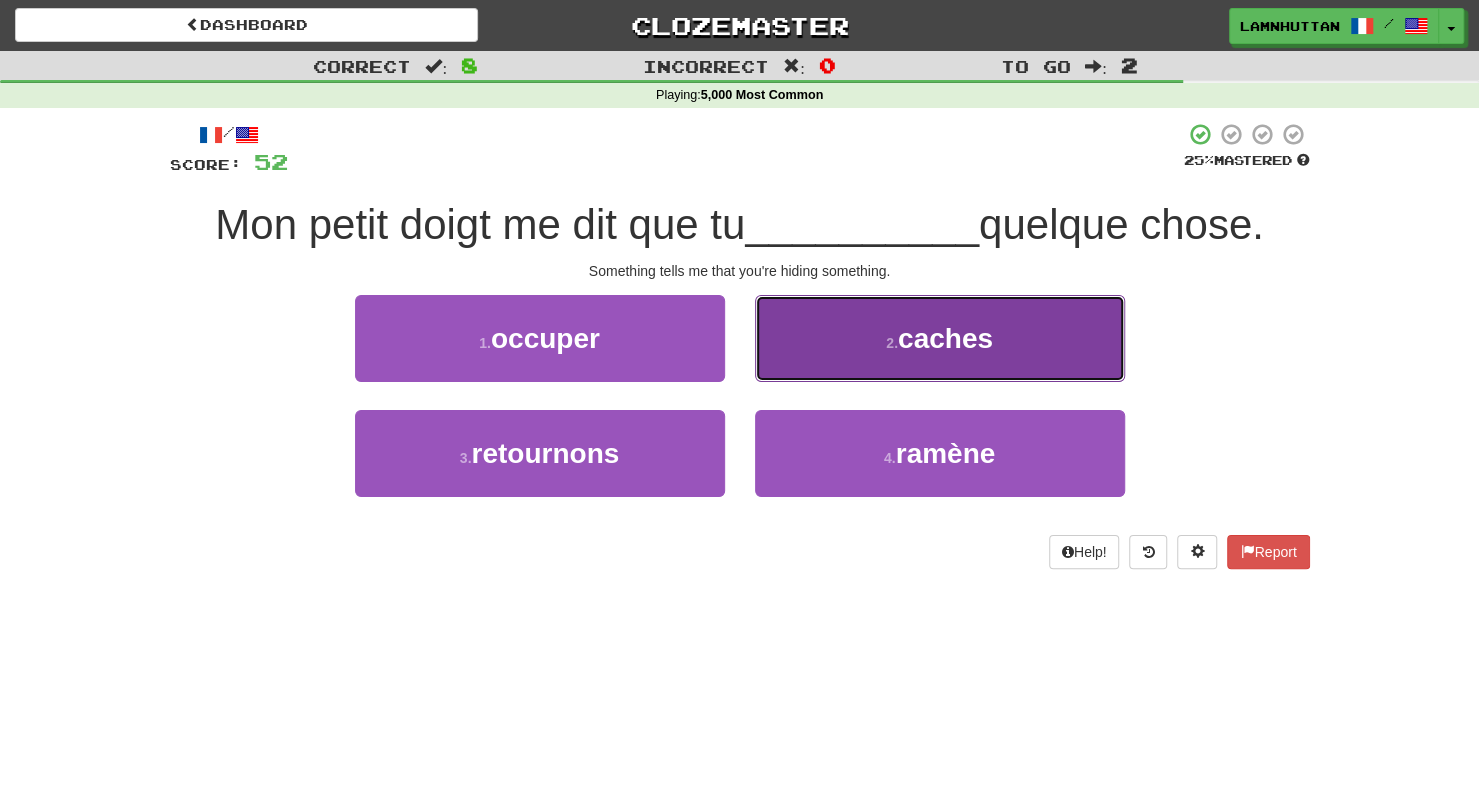 click on "2 .  caches" at bounding box center (940, 338) 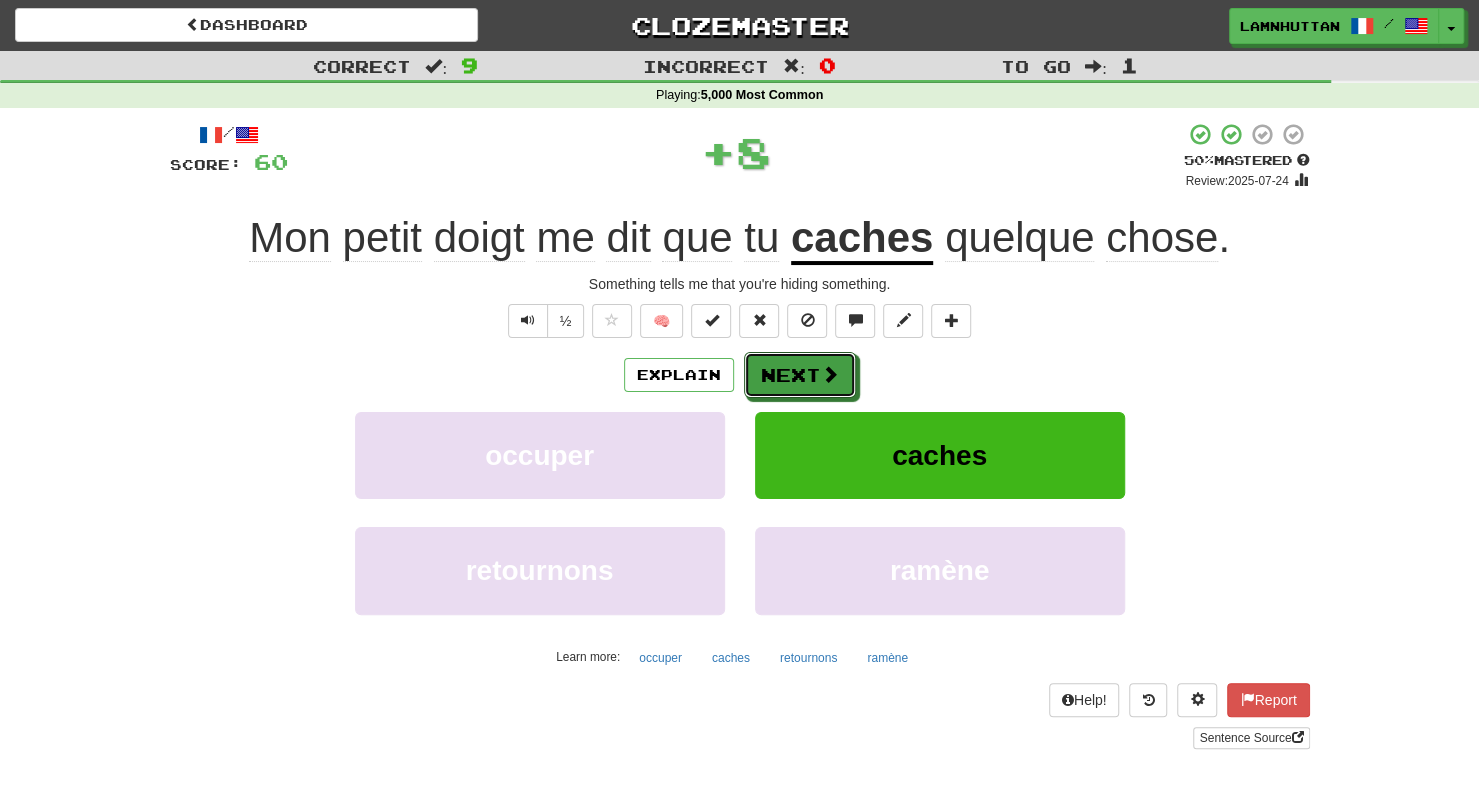click on "Next" at bounding box center (800, 375) 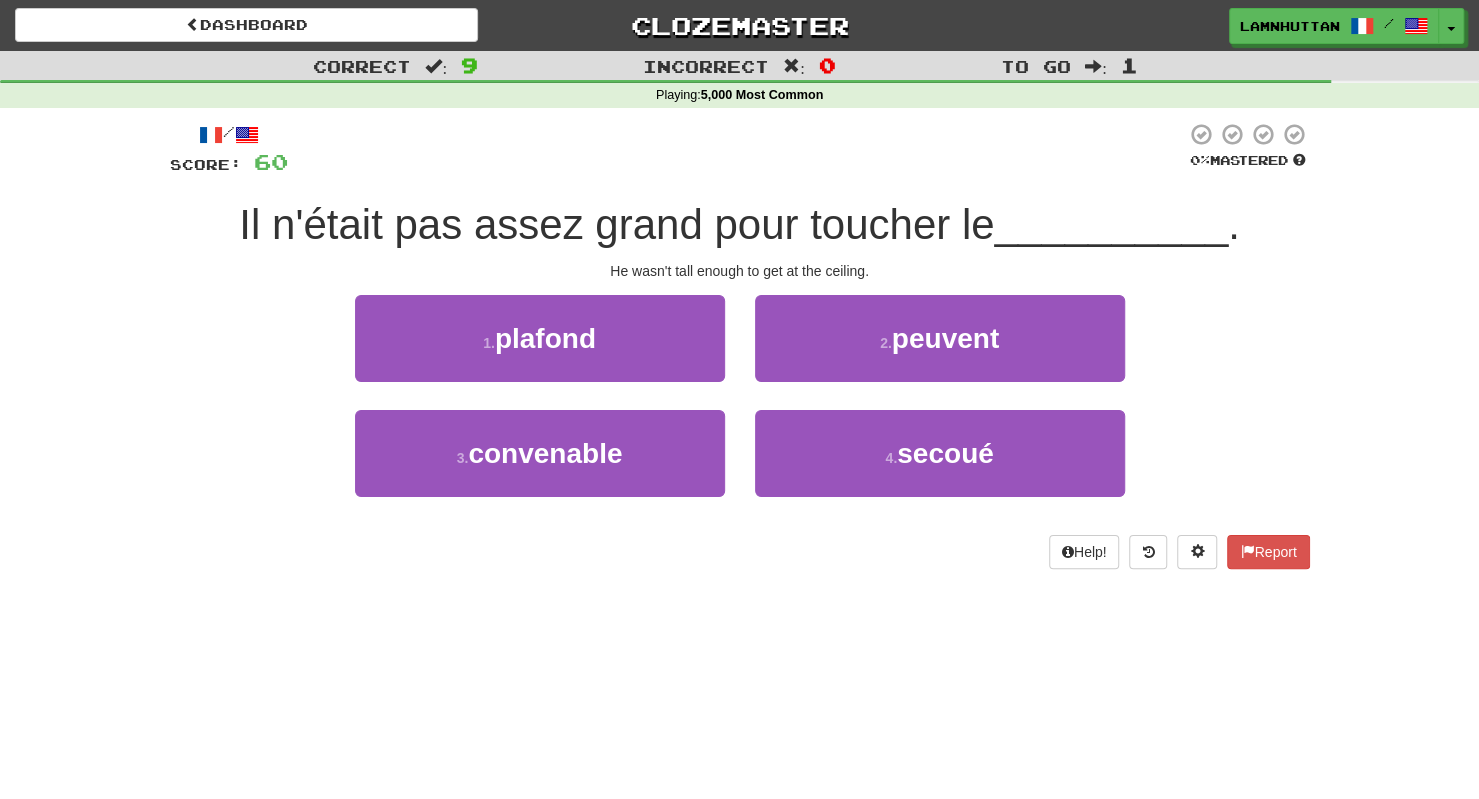 click on "1 .  plafond" at bounding box center (540, 352) 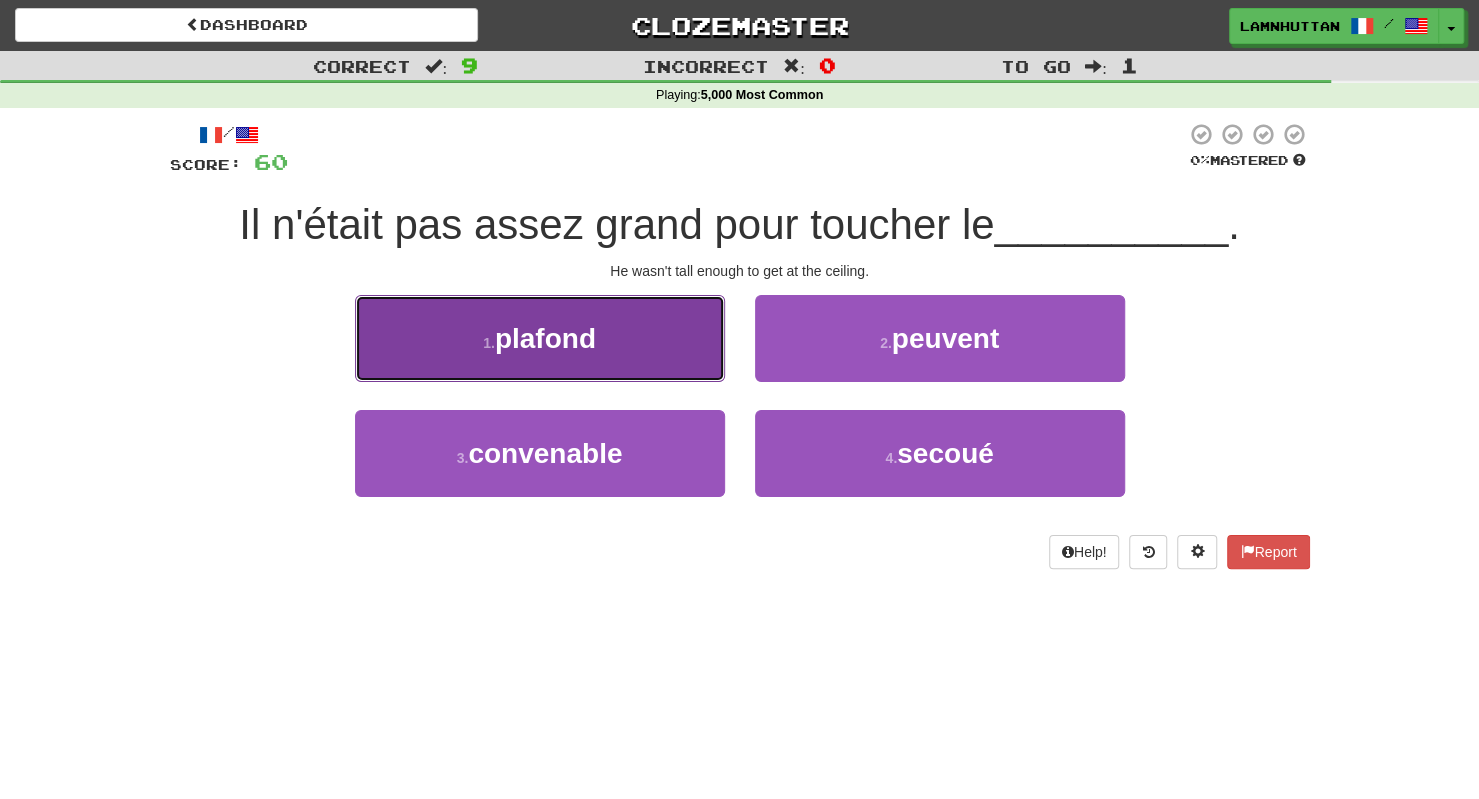 click on "1 .  plafond" at bounding box center (540, 338) 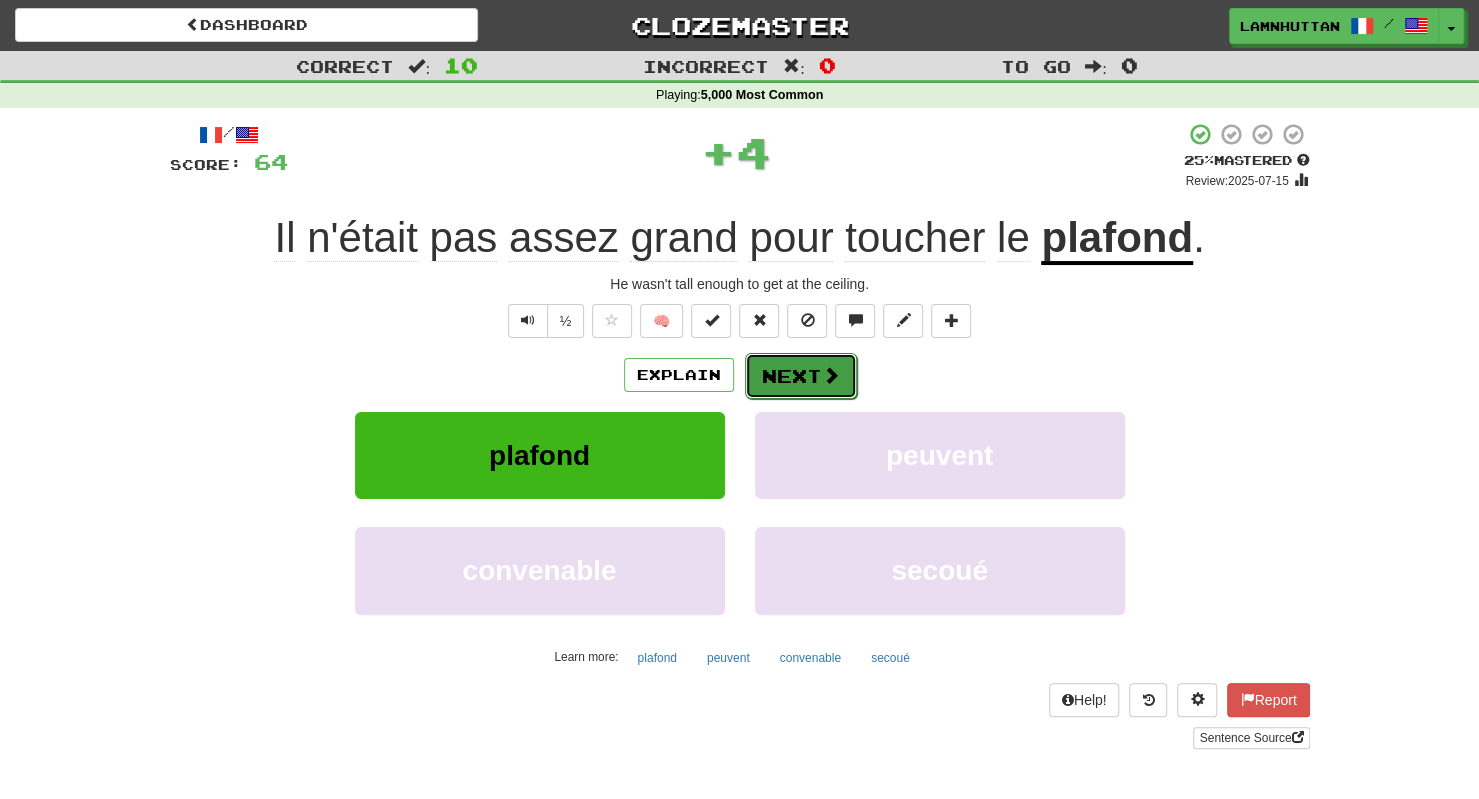 click on "Next" at bounding box center [801, 376] 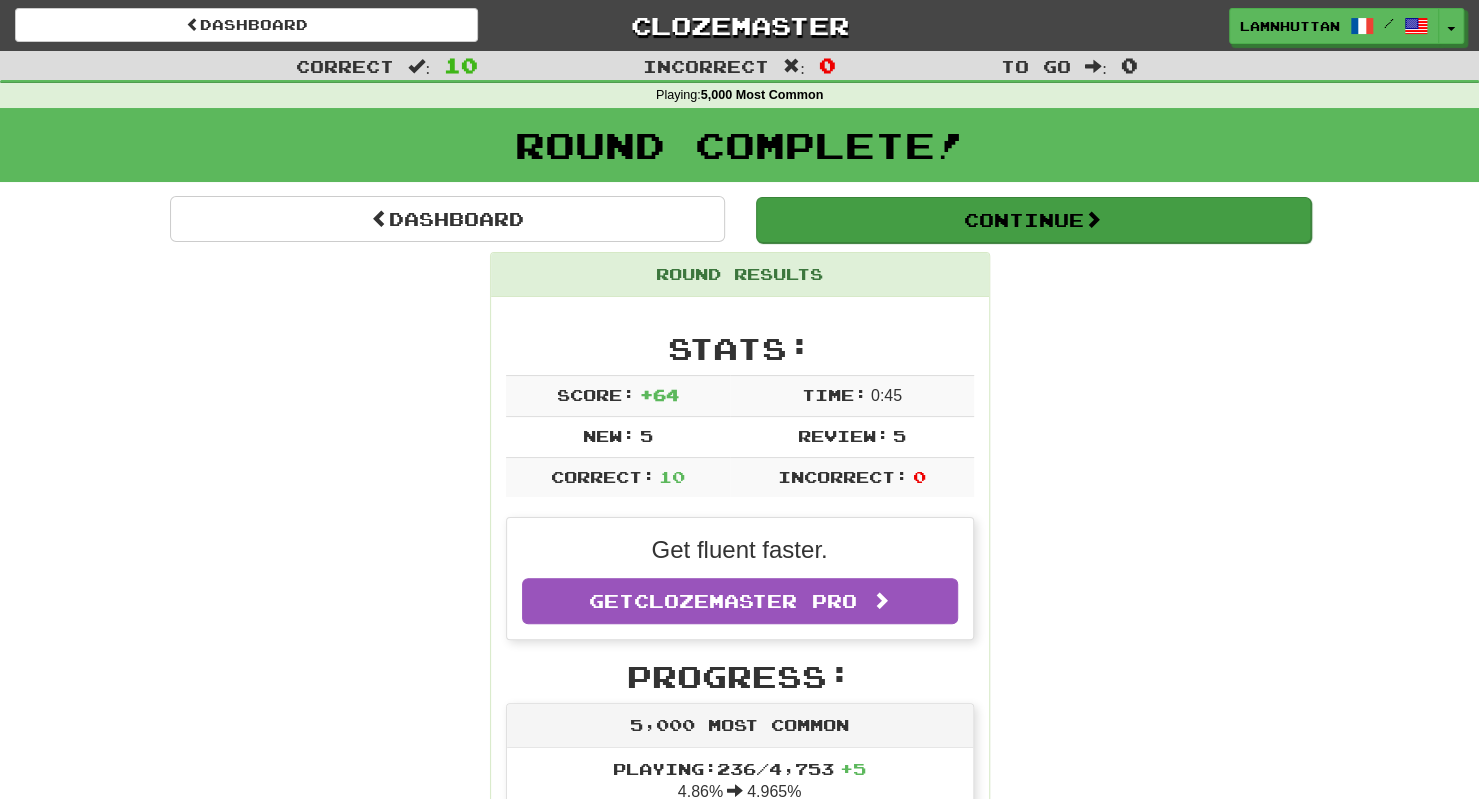 drag, startPoint x: 1021, startPoint y: 241, endPoint x: 1036, endPoint y: 232, distance: 17.492855 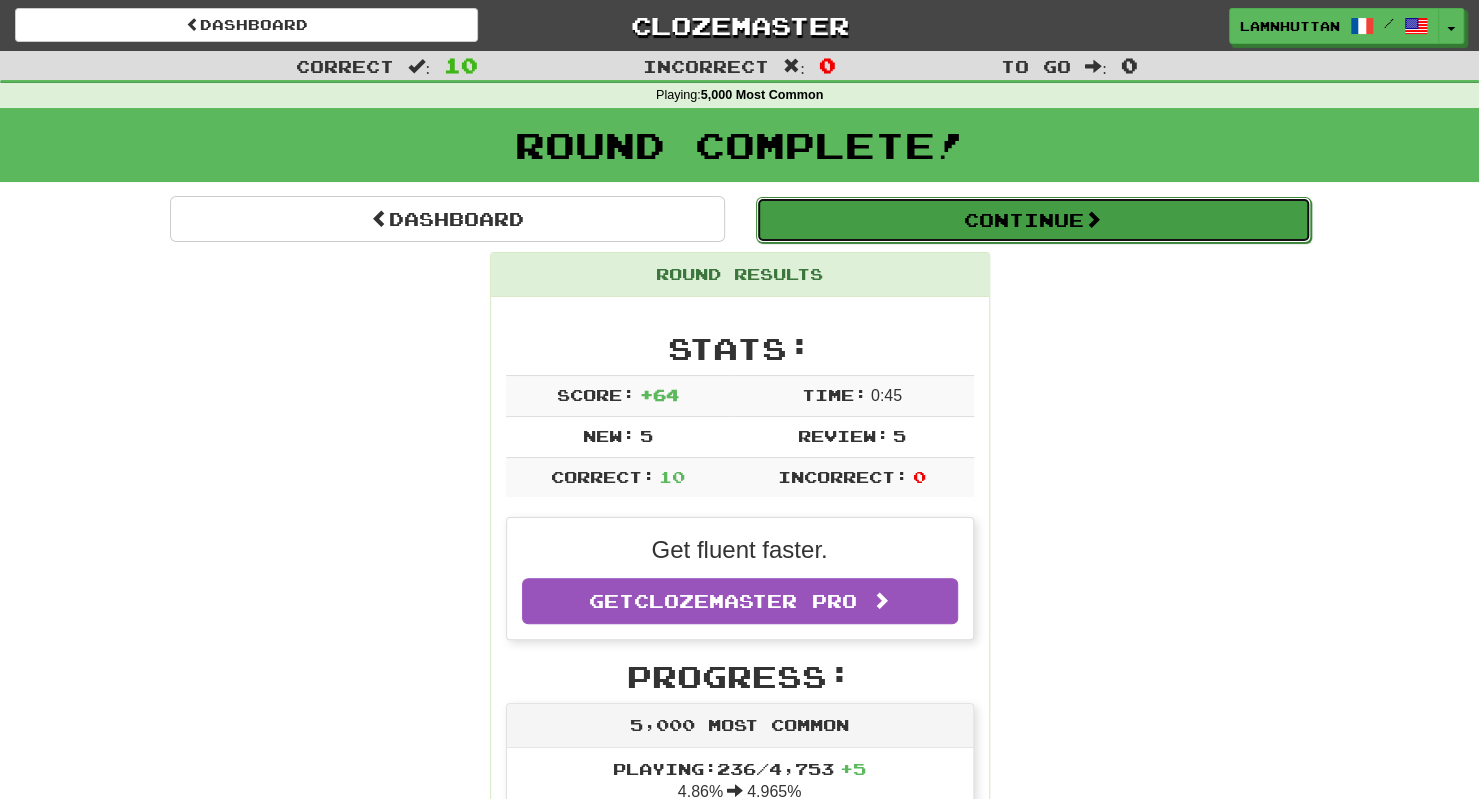 click on "Continue" at bounding box center (1033, 220) 